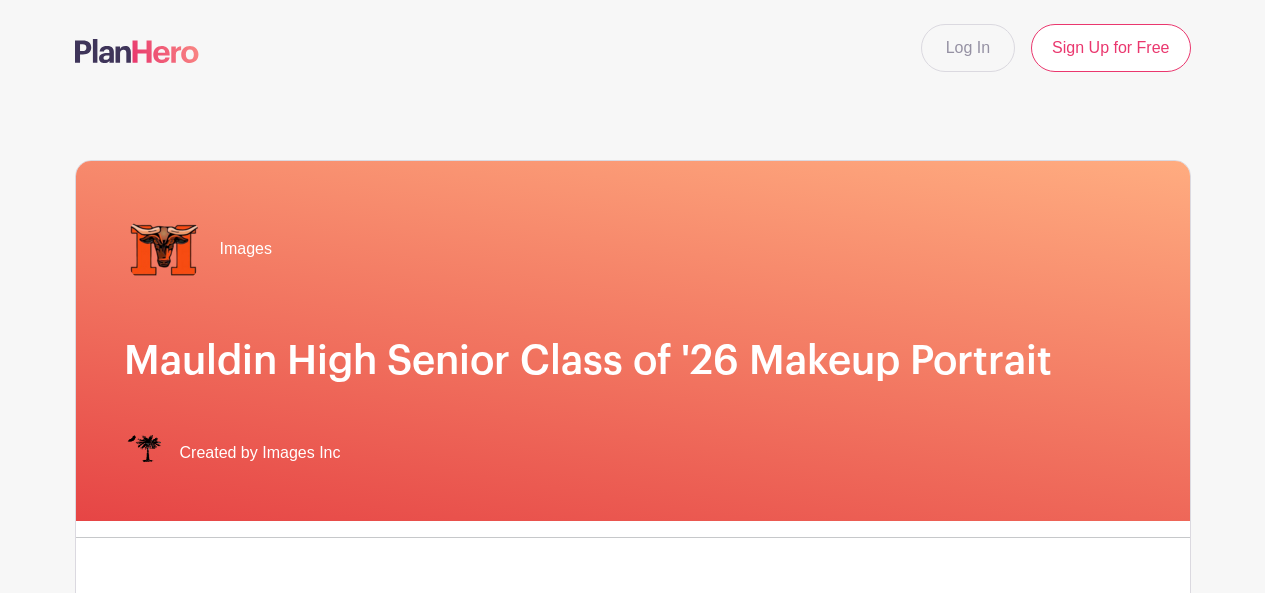 scroll, scrollTop: 0, scrollLeft: 0, axis: both 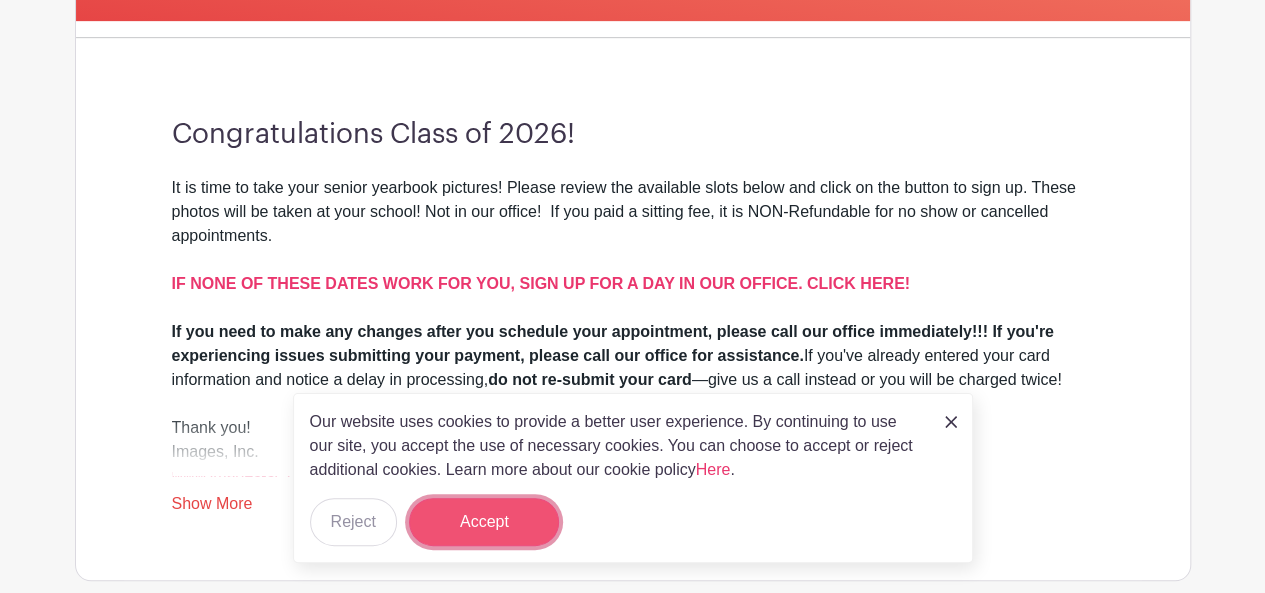 click on "Accept" at bounding box center (484, 522) 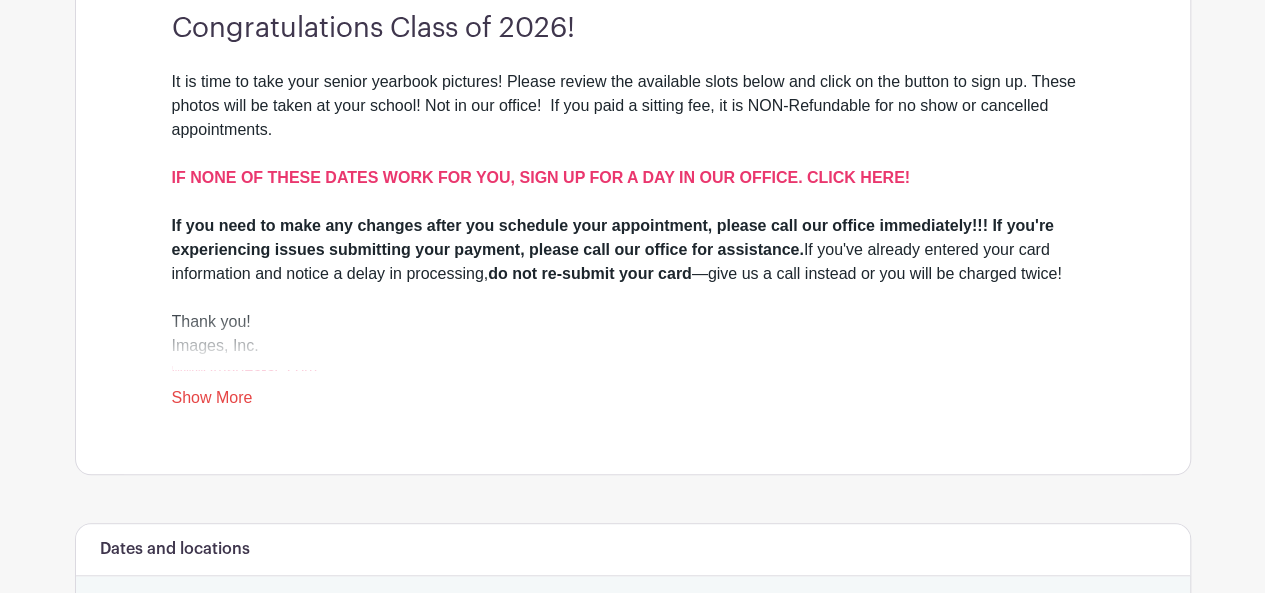 scroll, scrollTop: 700, scrollLeft: 0, axis: vertical 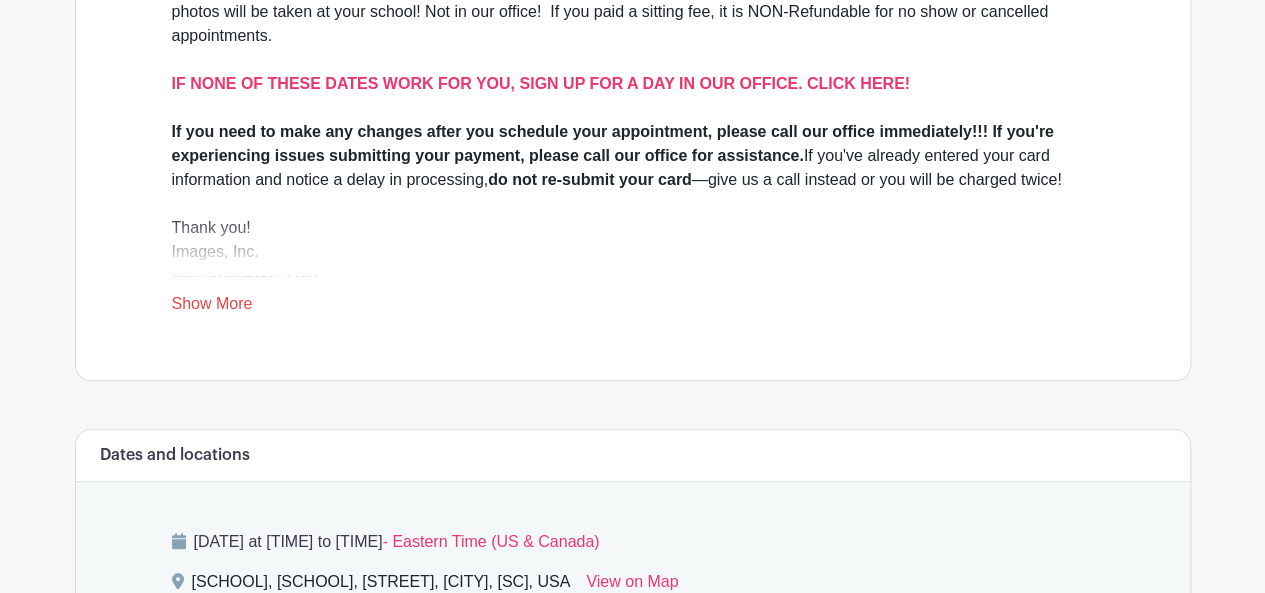 click on "Show More" at bounding box center [212, 307] 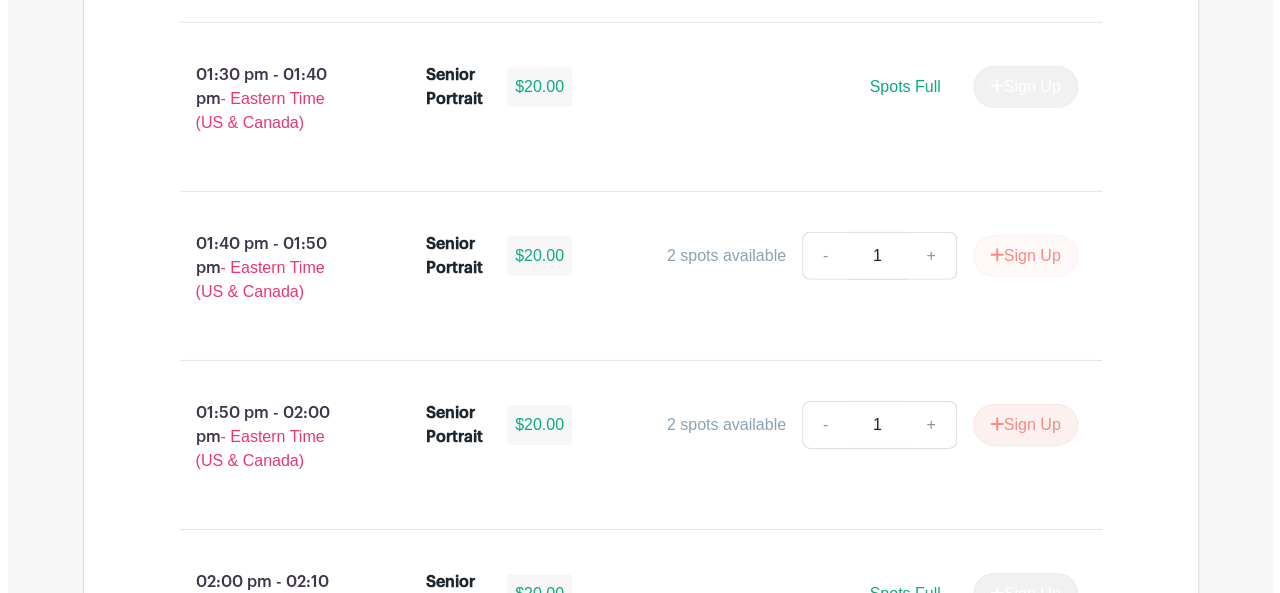 scroll, scrollTop: 2900, scrollLeft: 0, axis: vertical 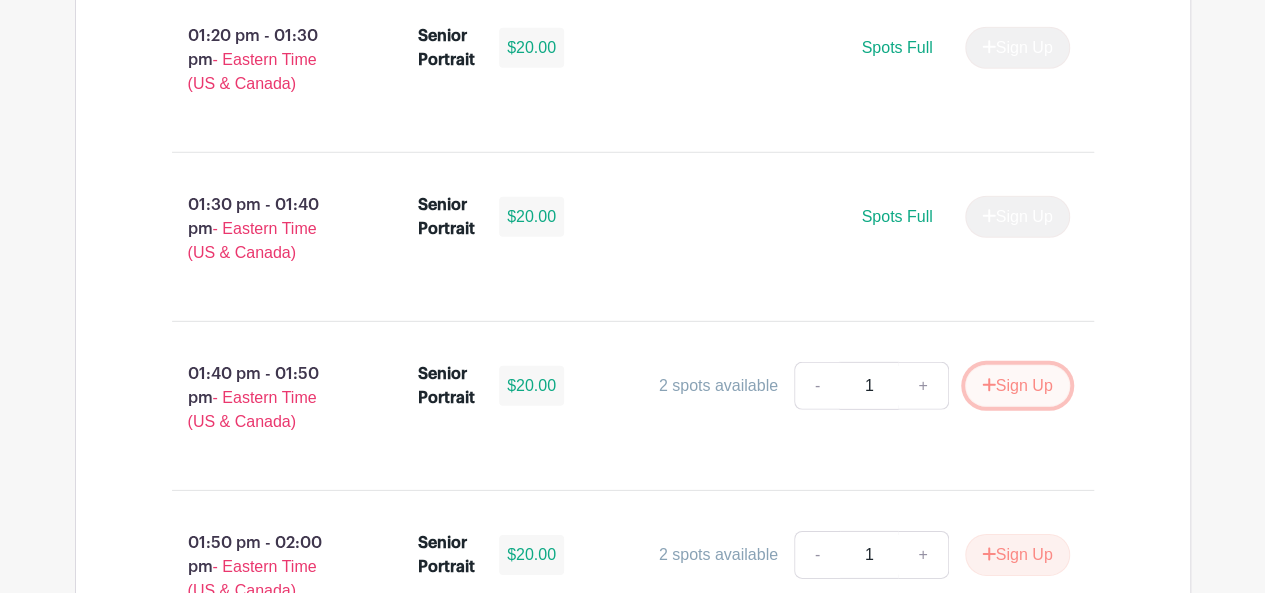 click on "Sign Up" at bounding box center (1017, 386) 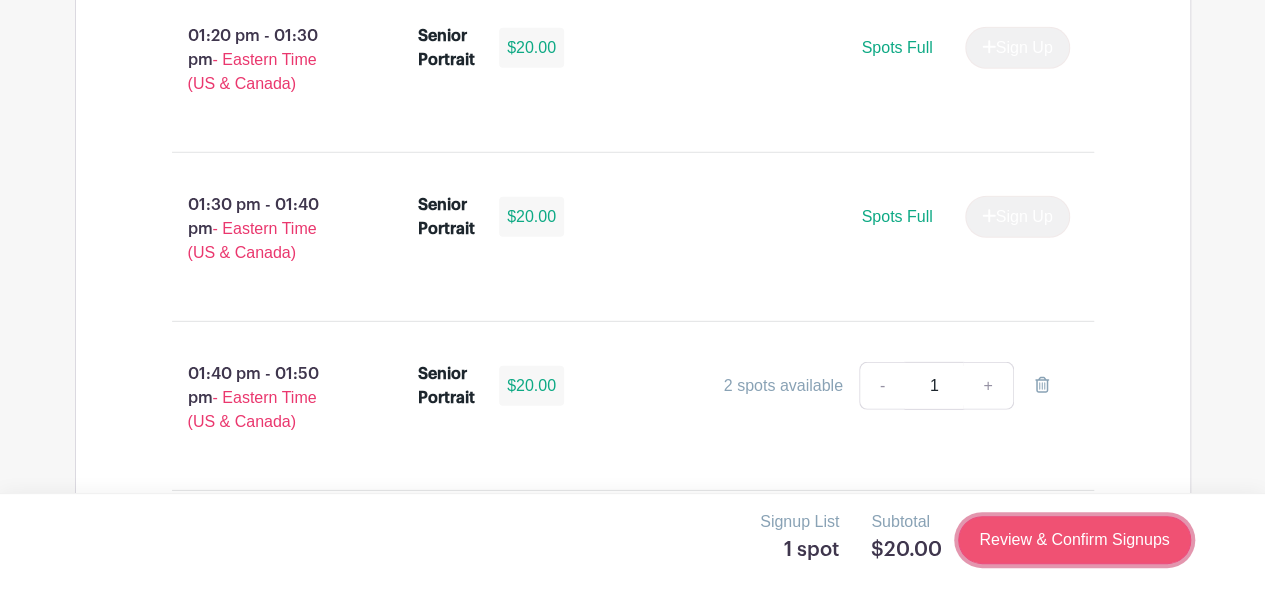 click on "Review & Confirm Signups" at bounding box center [1074, 540] 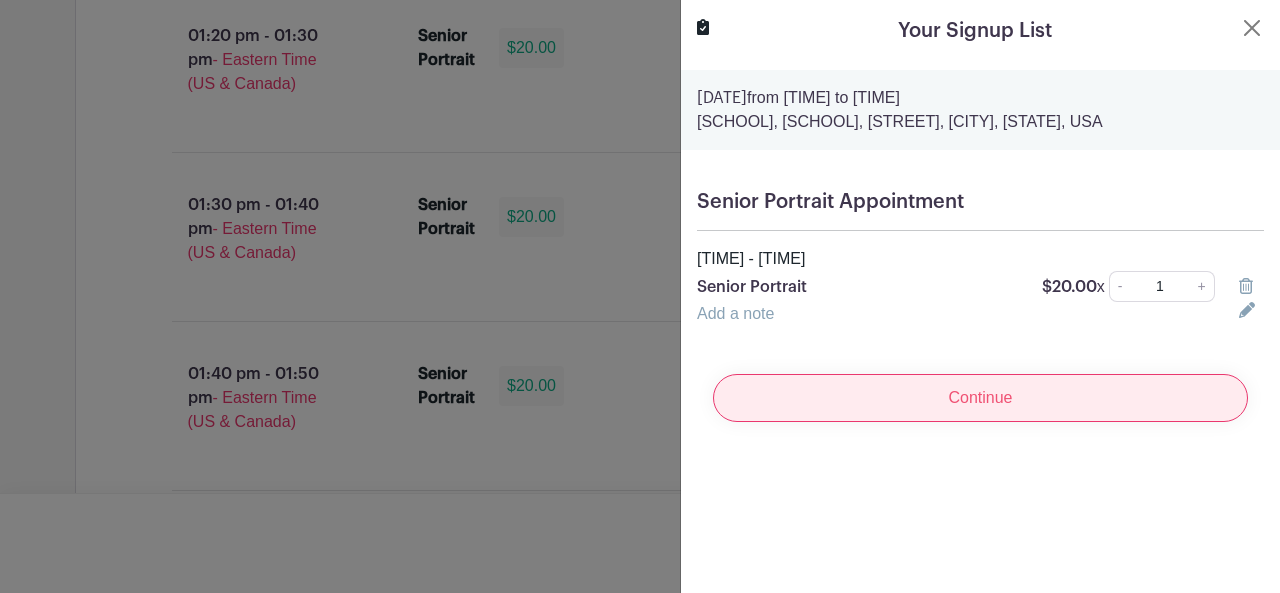 click on "Continue" at bounding box center (980, 398) 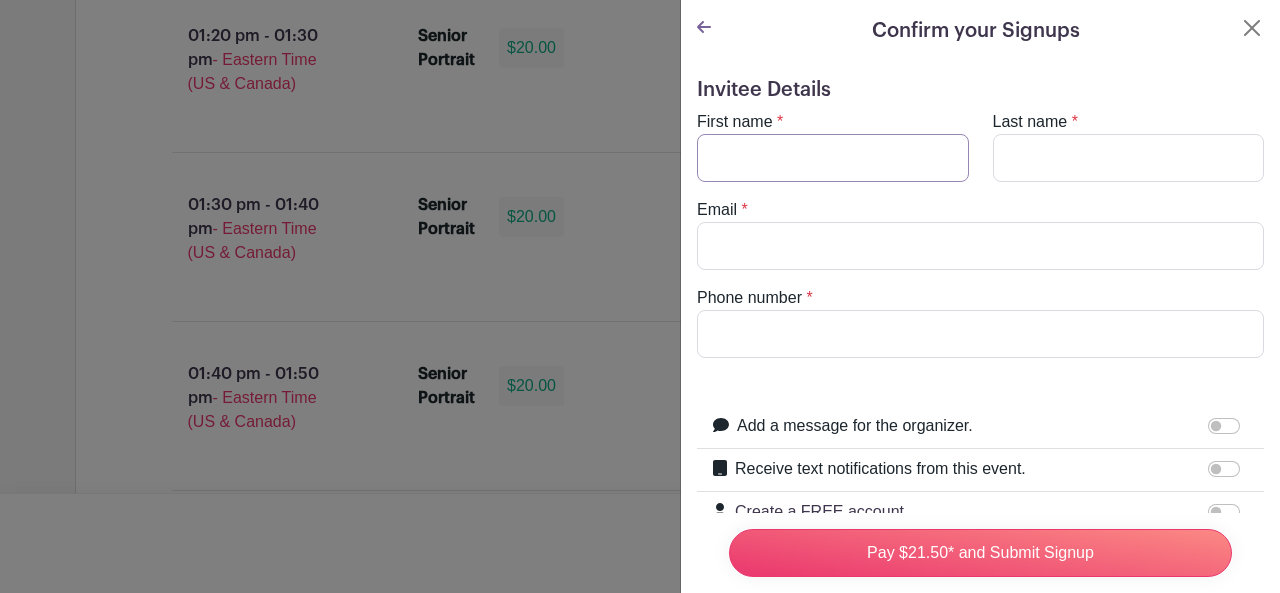 click on "First name" at bounding box center (833, 158) 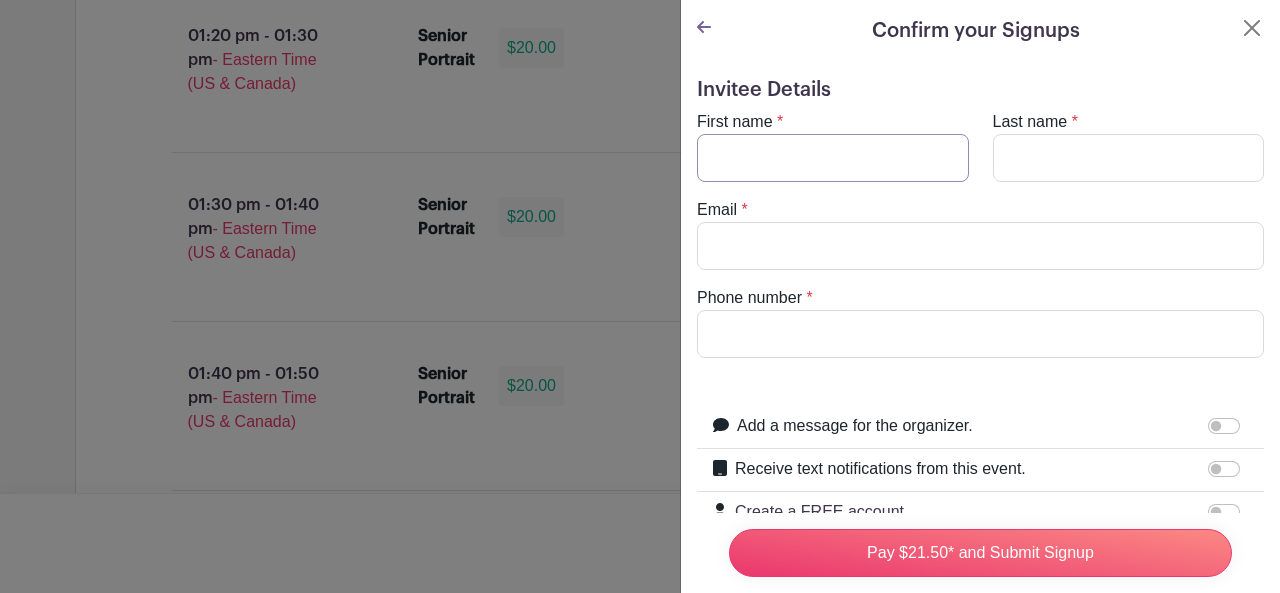 type on "[FIRST]" 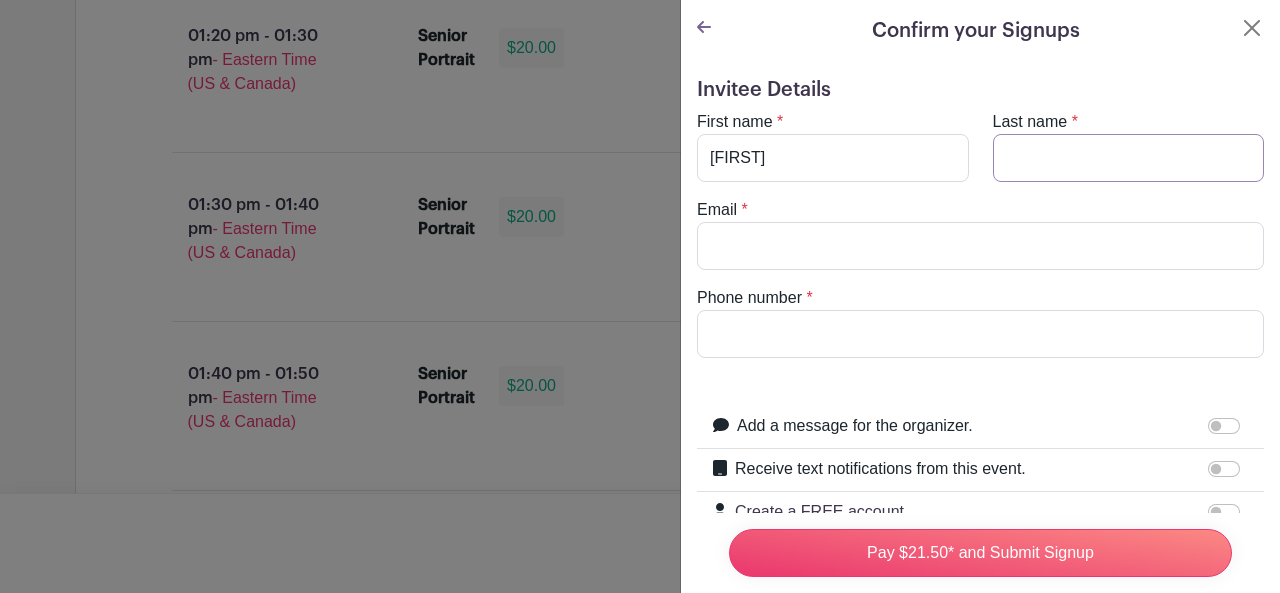 type on "[LAST]" 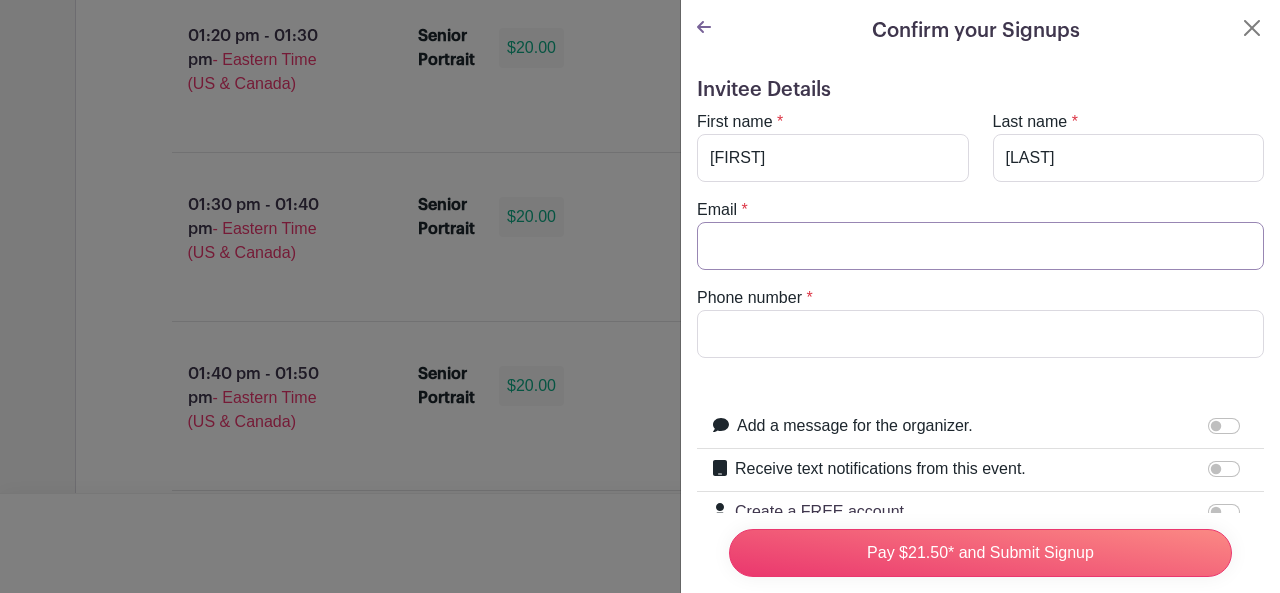 type on "[EMAIL]" 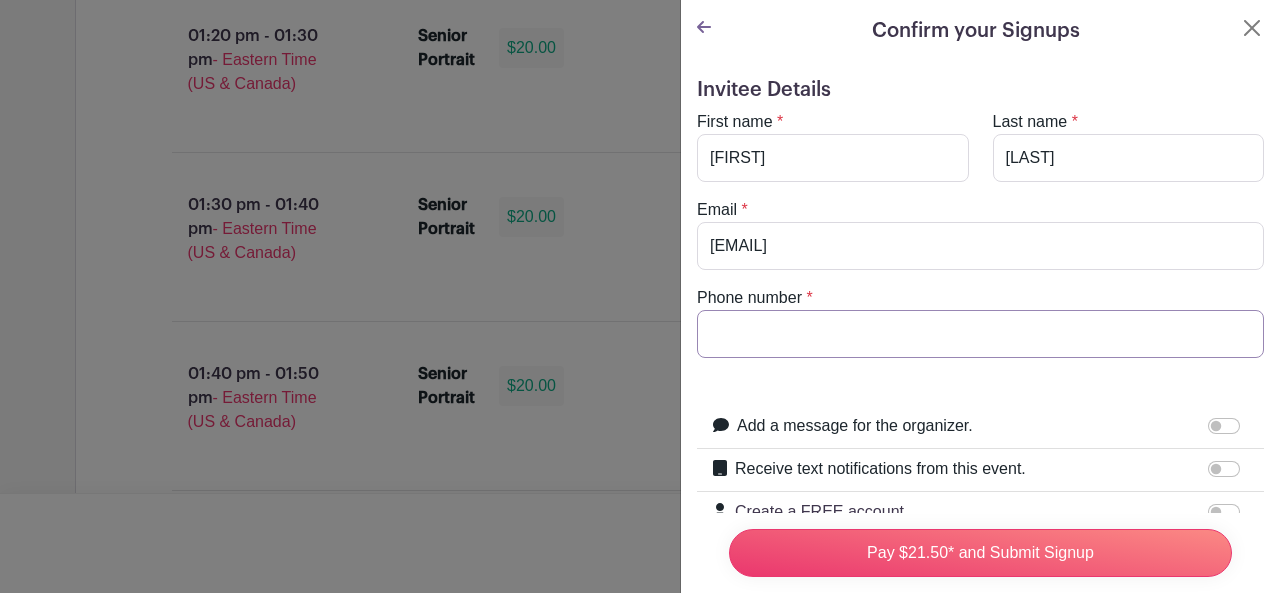 click on "Phone number" at bounding box center (980, 334) 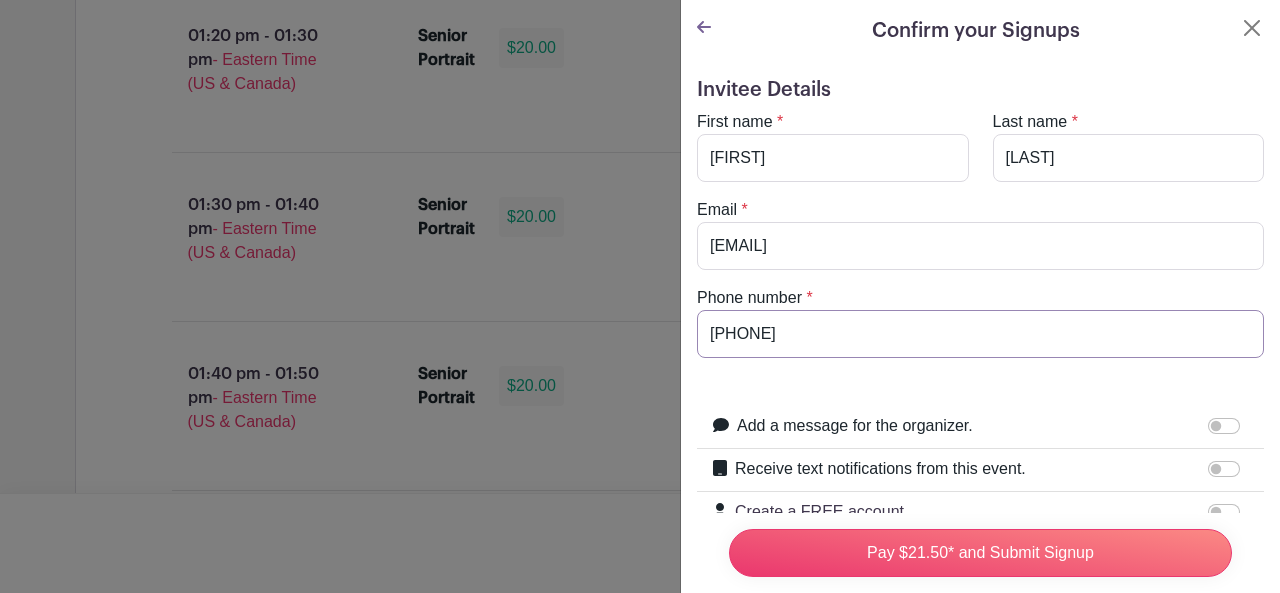 drag, startPoint x: 834, startPoint y: 323, endPoint x: 736, endPoint y: 341, distance: 99.63935 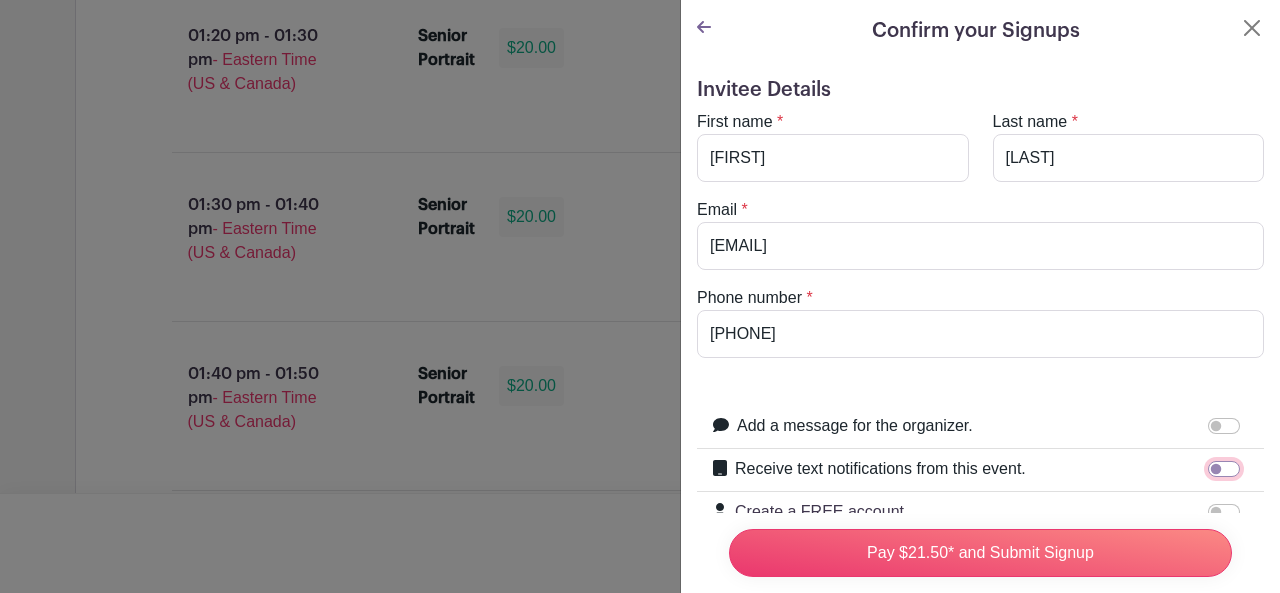 click on "Receive text notifications from this event." at bounding box center (1224, 469) 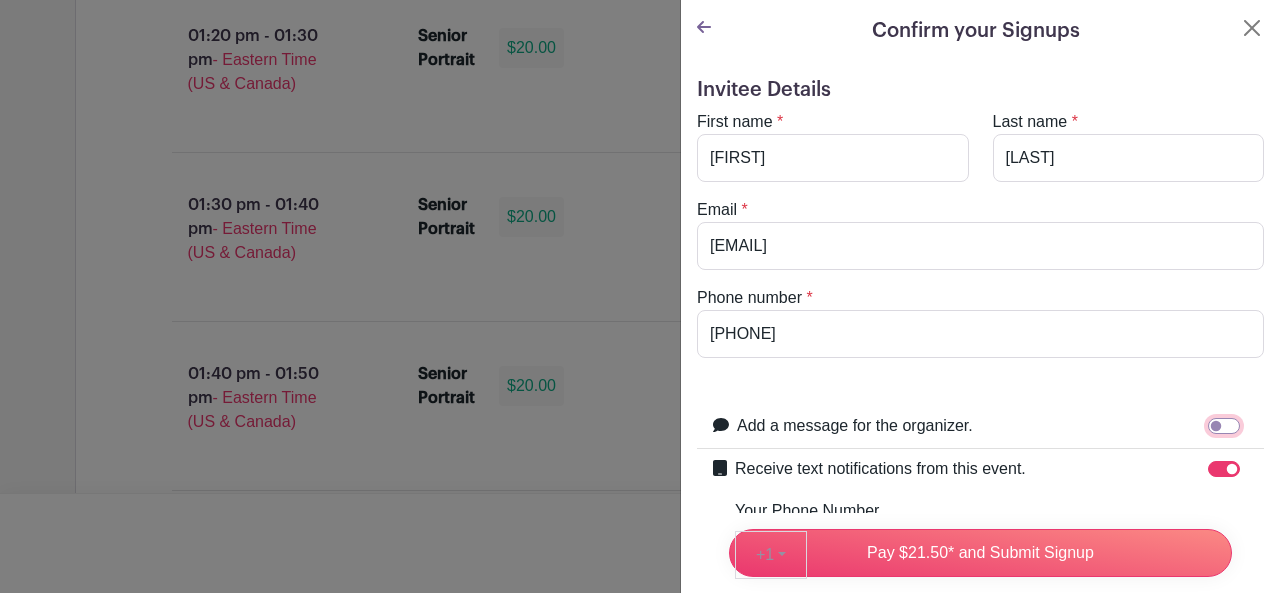 click on "Add a message for the organizer." at bounding box center (1224, 426) 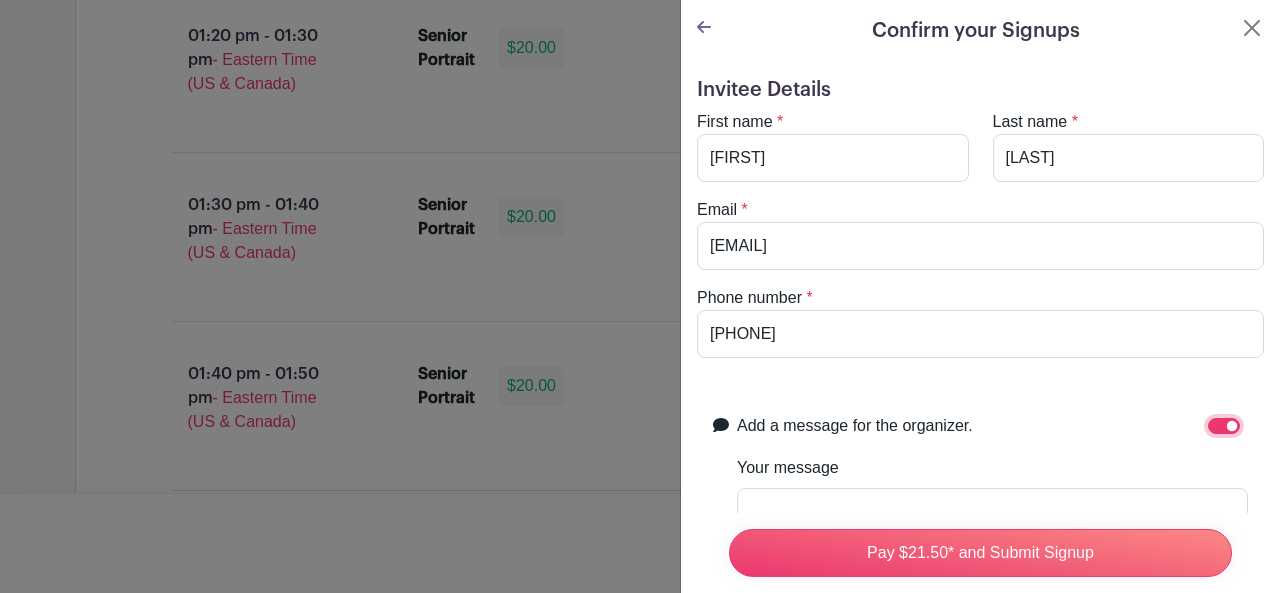 click on "Add a message for the organizer." at bounding box center (1224, 426) 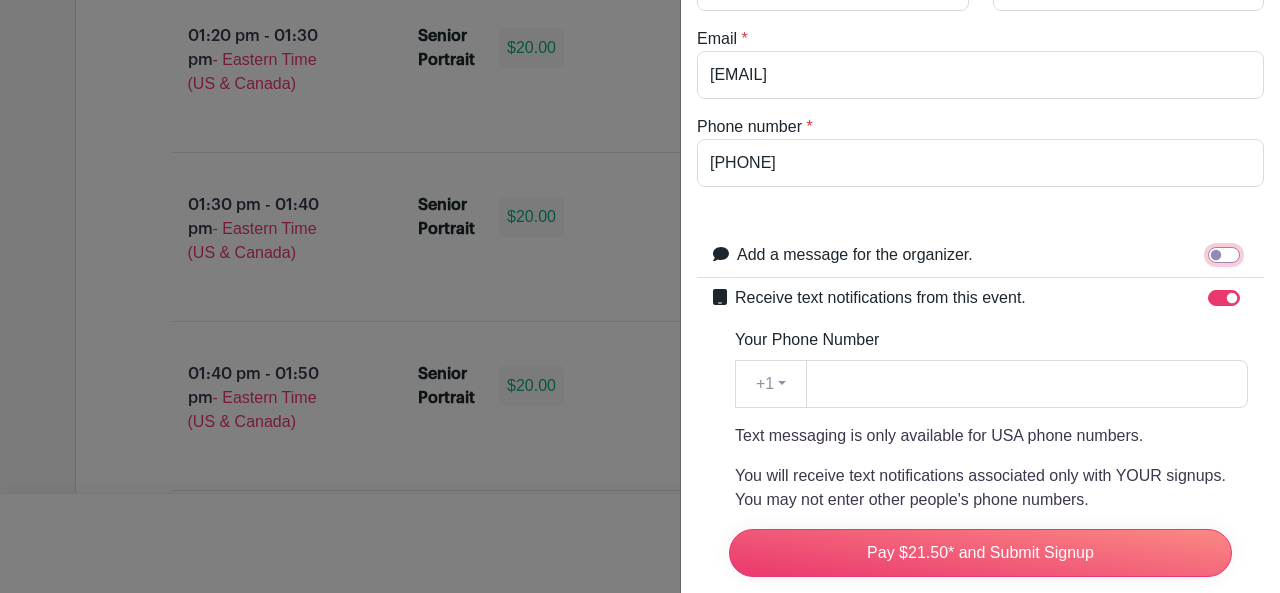 scroll, scrollTop: 200, scrollLeft: 0, axis: vertical 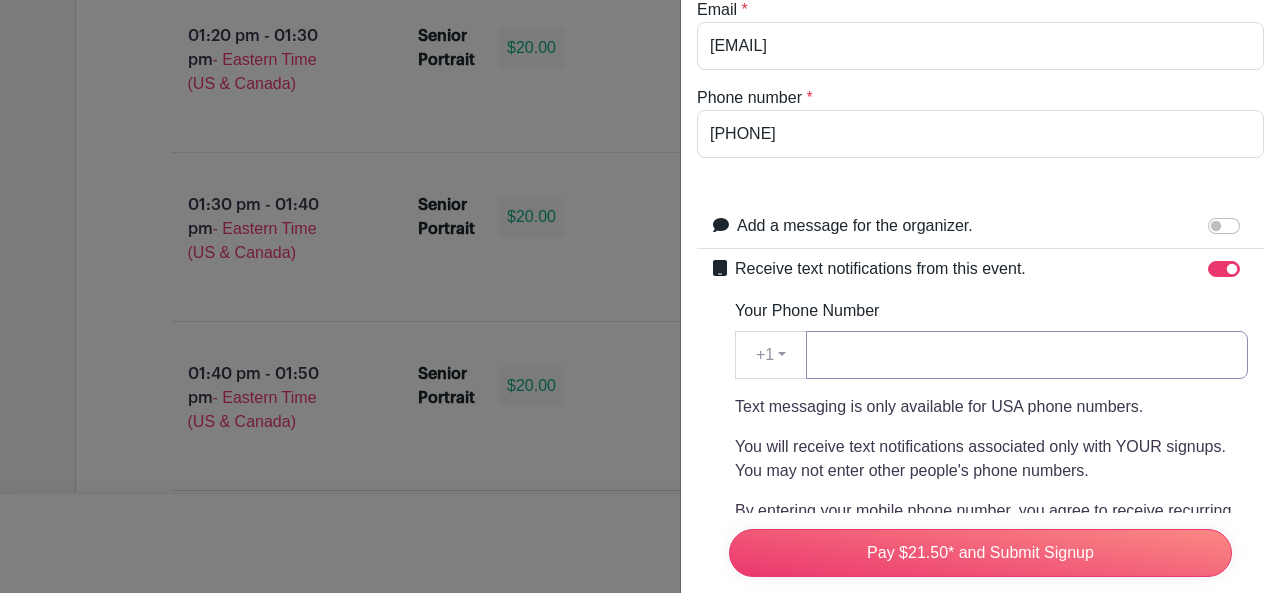 click on "Your Phone Number" at bounding box center (1027, 355) 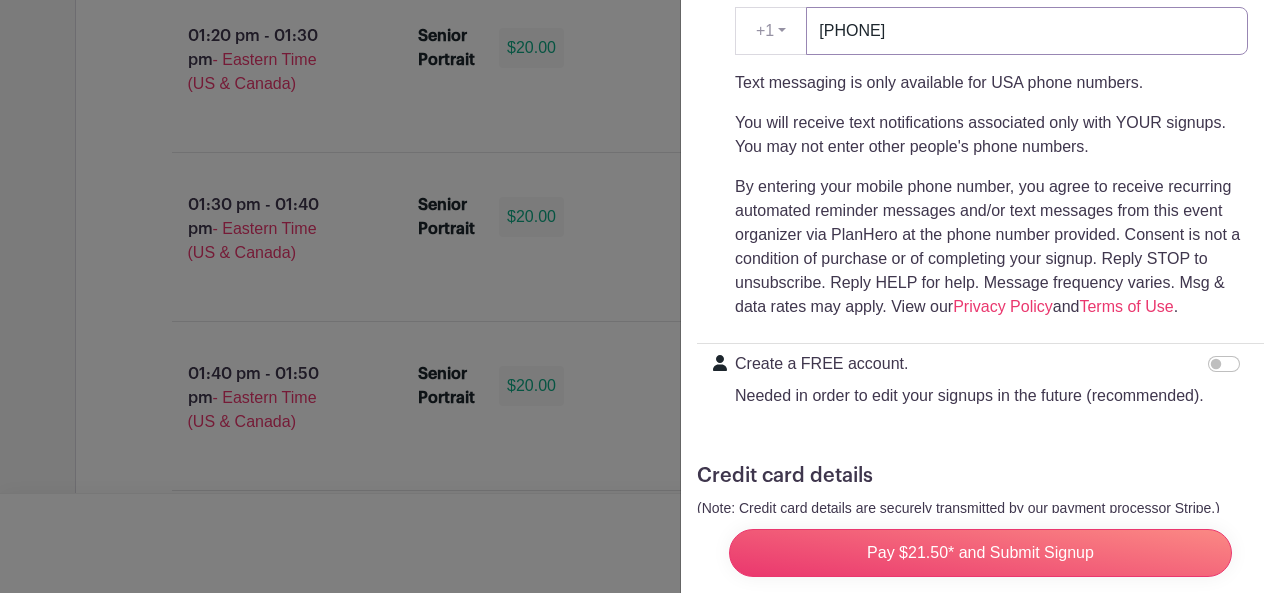 scroll, scrollTop: 600, scrollLeft: 0, axis: vertical 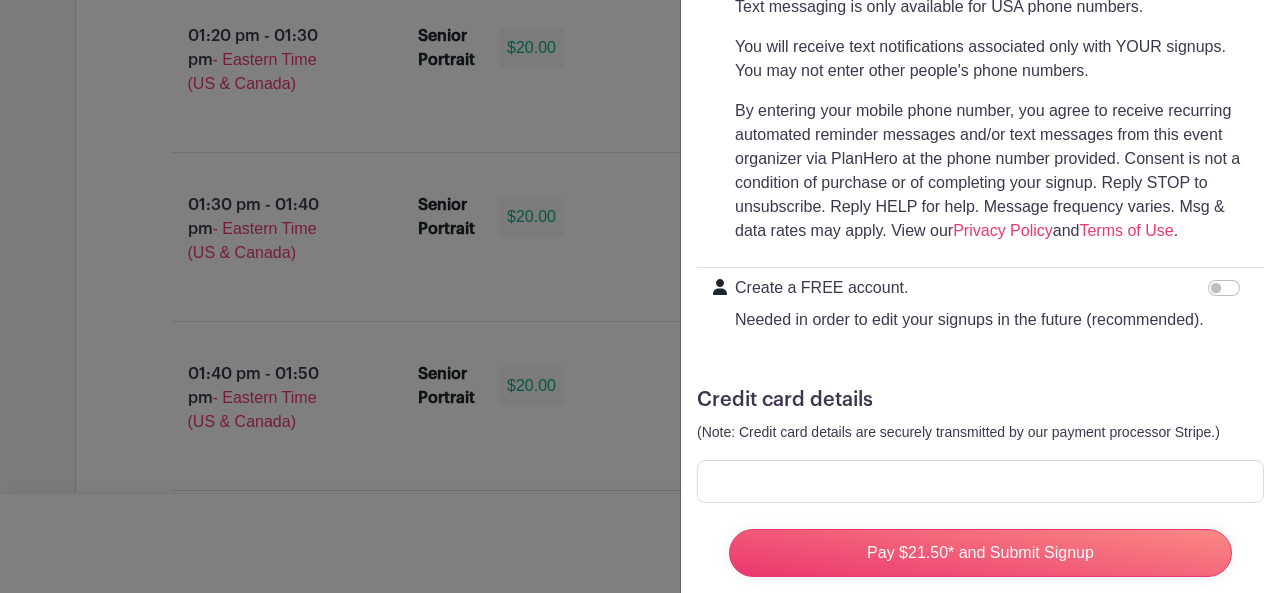 type on "[PHONE]" 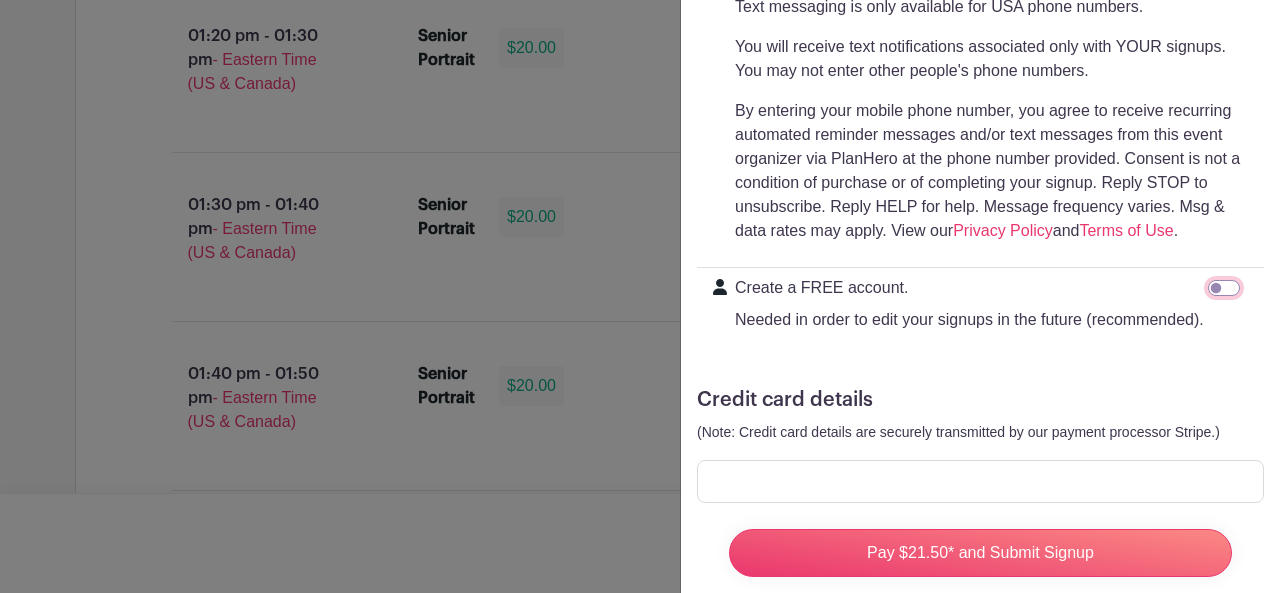 click on "Create a FREE account.
Needed in order to edit your signups in the future (recommended)." at bounding box center [1224, 288] 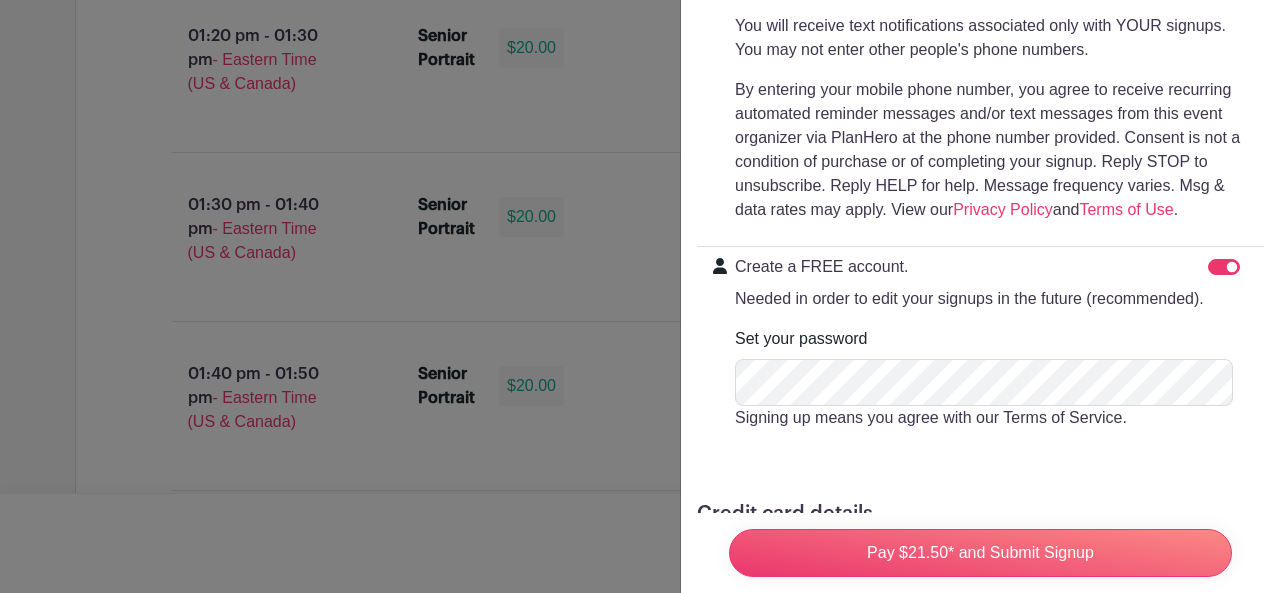 scroll, scrollTop: 808, scrollLeft: 0, axis: vertical 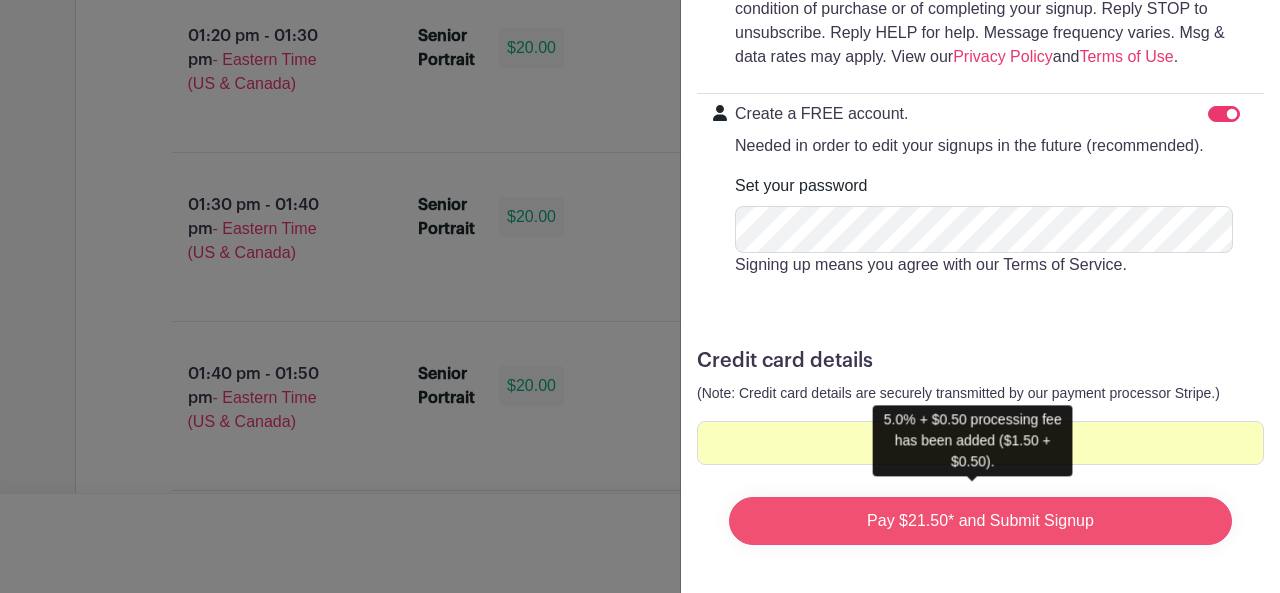 click on "Pay $21.50* and Submit Signup" at bounding box center (980, 521) 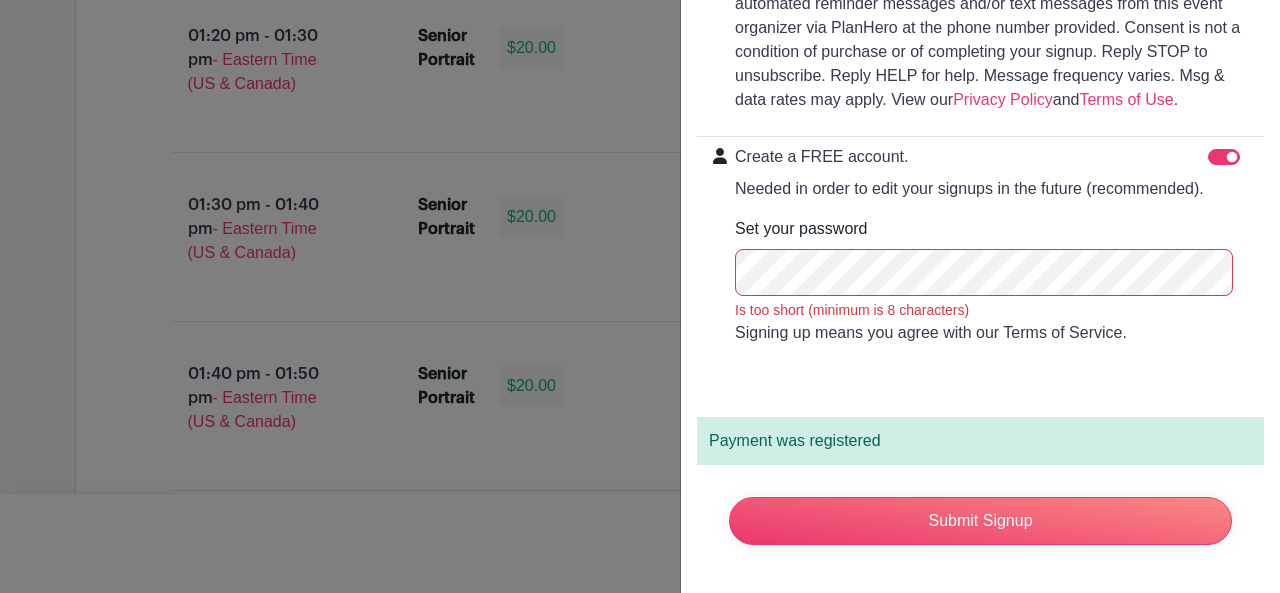 scroll, scrollTop: 830, scrollLeft: 0, axis: vertical 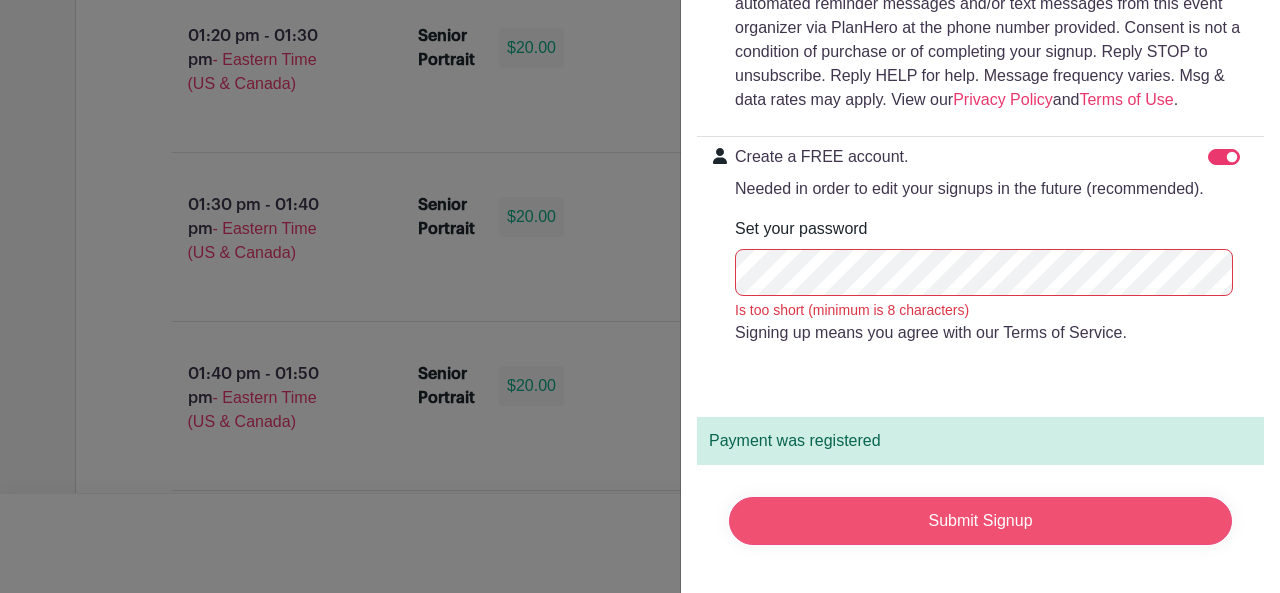 click on "Submit Signup" at bounding box center (980, 521) 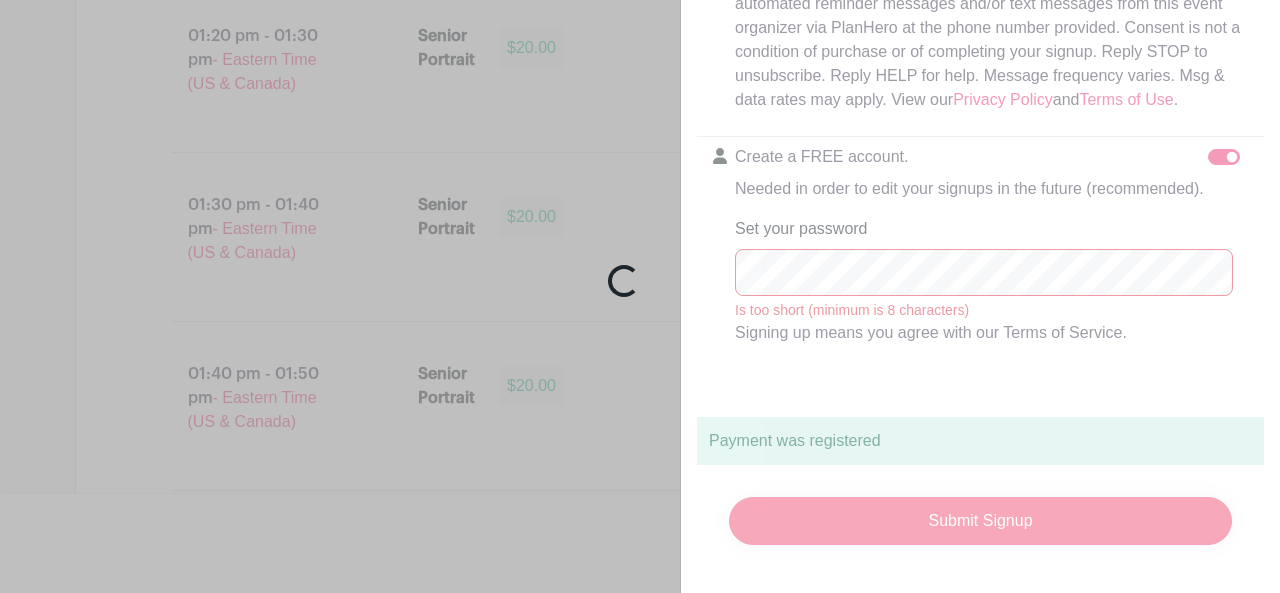 scroll, scrollTop: 198, scrollLeft: 0, axis: vertical 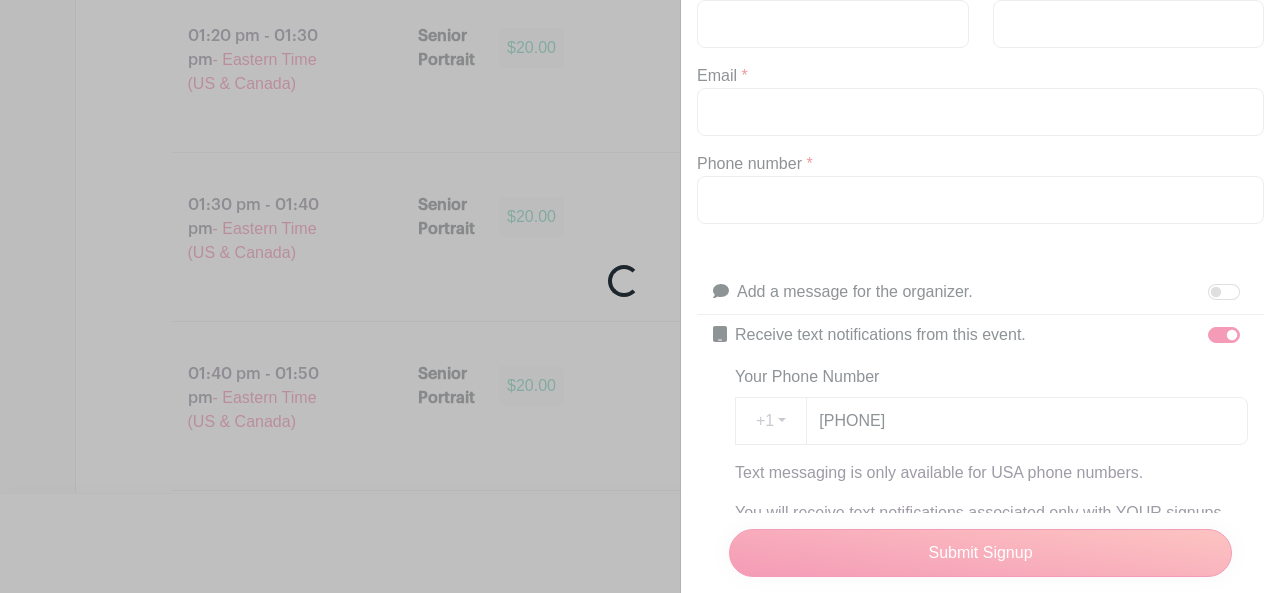 click on "Loading..." at bounding box center (640, 296) 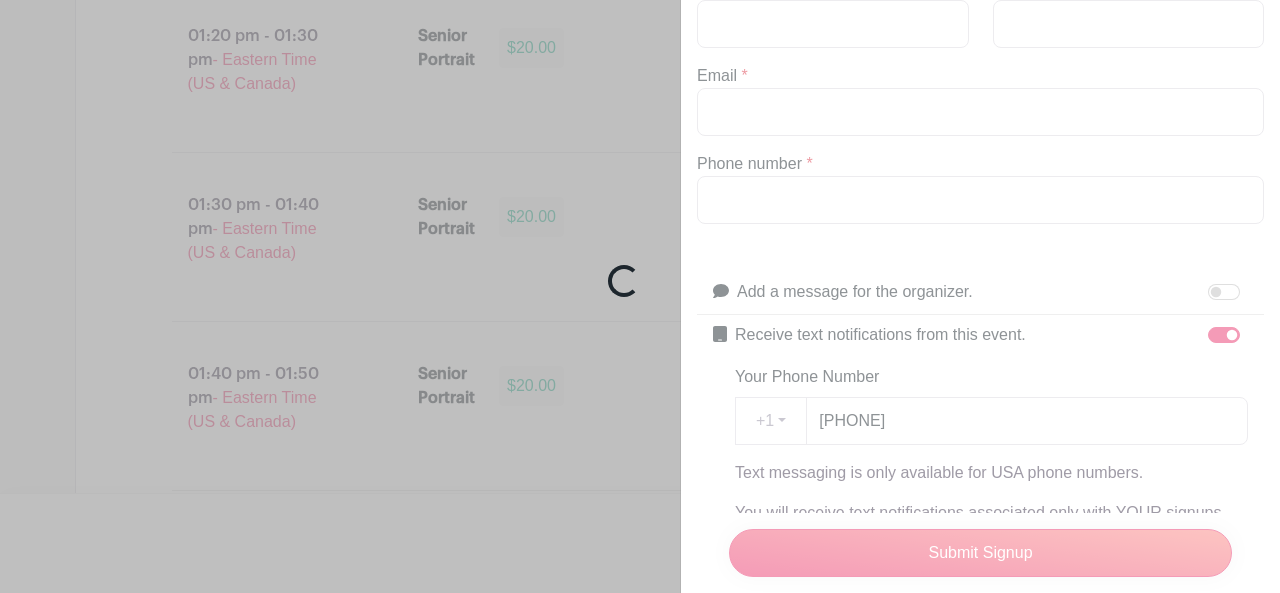 drag, startPoint x: 1276, startPoint y: 236, endPoint x: 1139, endPoint y: 461, distance: 263.4274 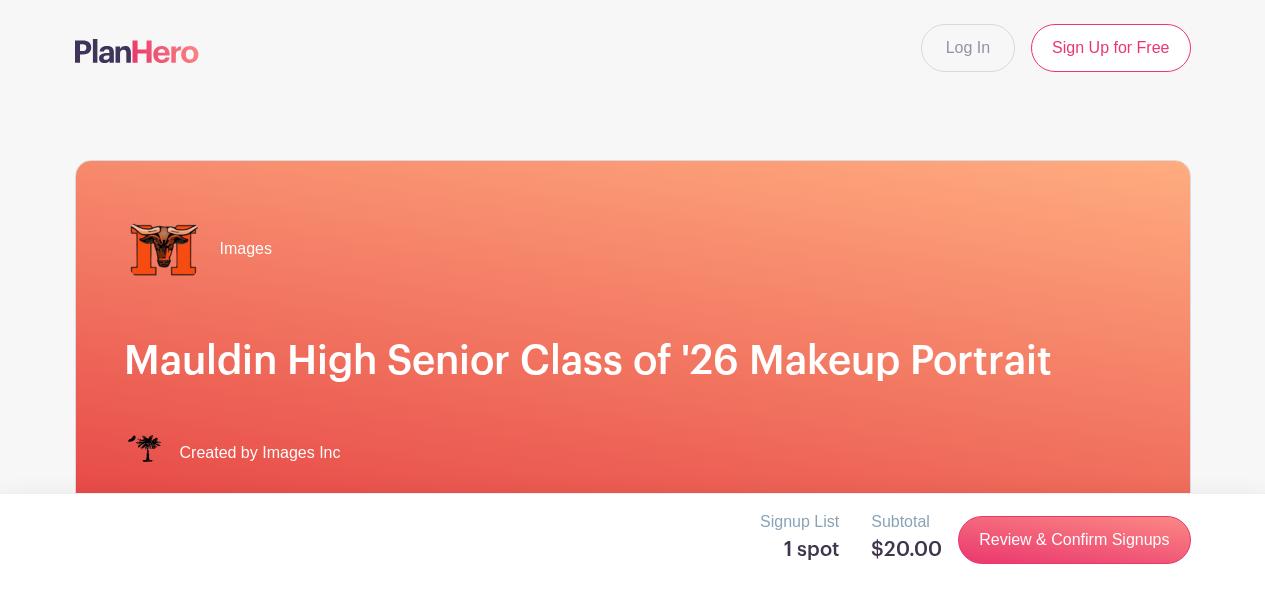 scroll, scrollTop: 0, scrollLeft: 0, axis: both 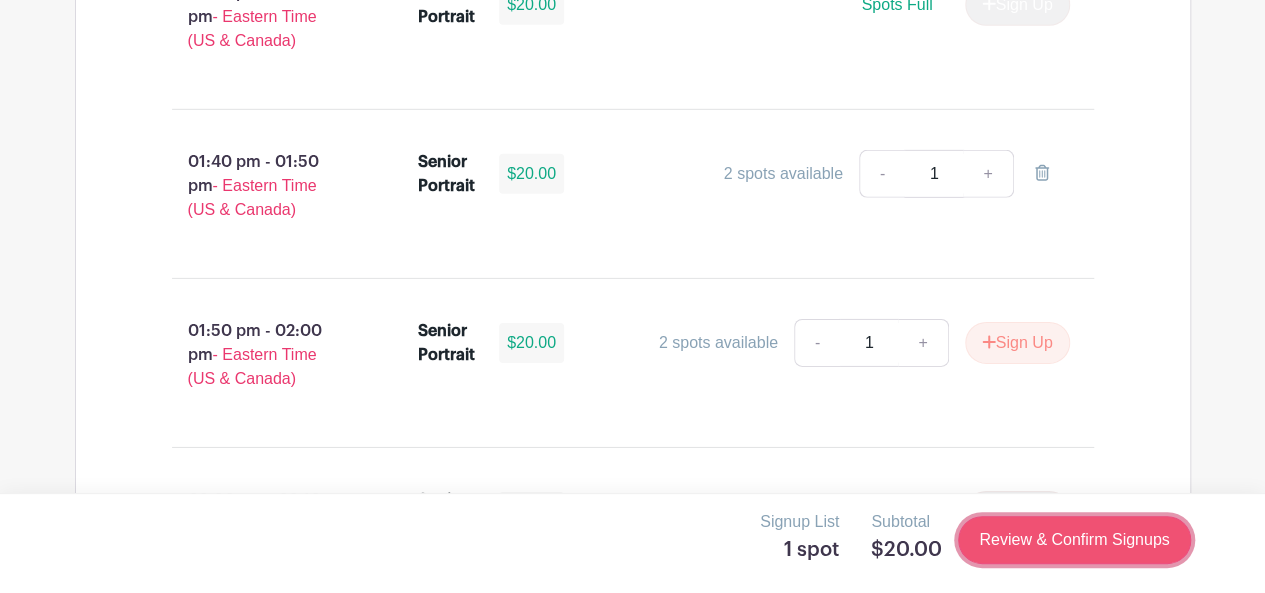 click on "Review & Confirm Signups" at bounding box center [1074, 540] 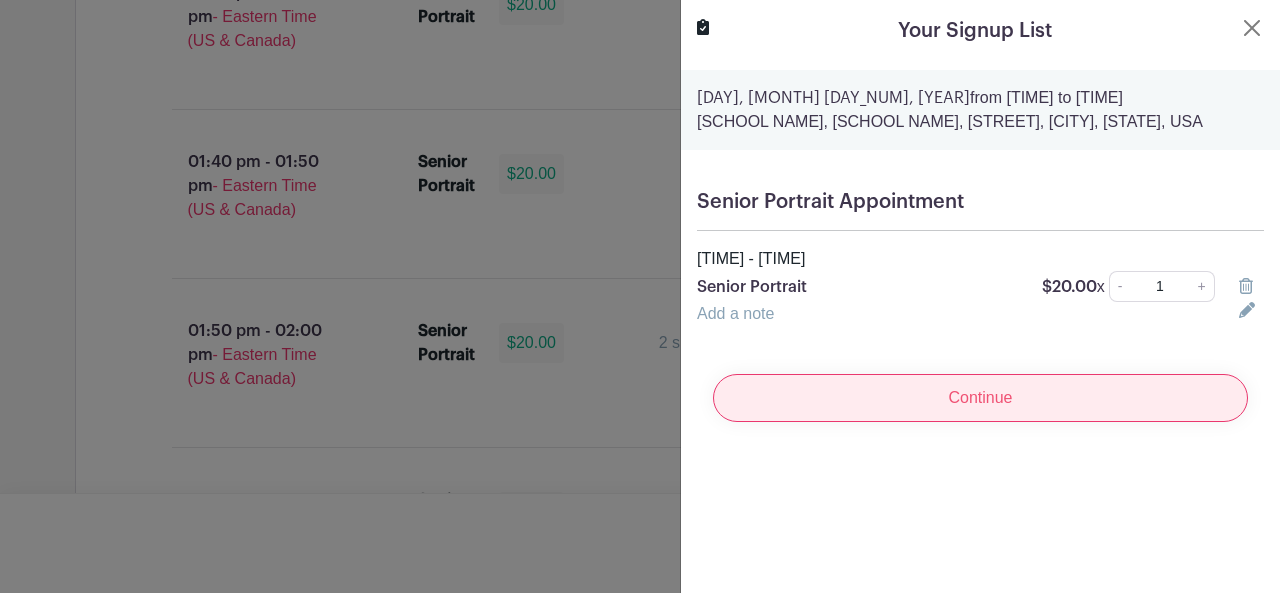 click on "Continue" at bounding box center [980, 398] 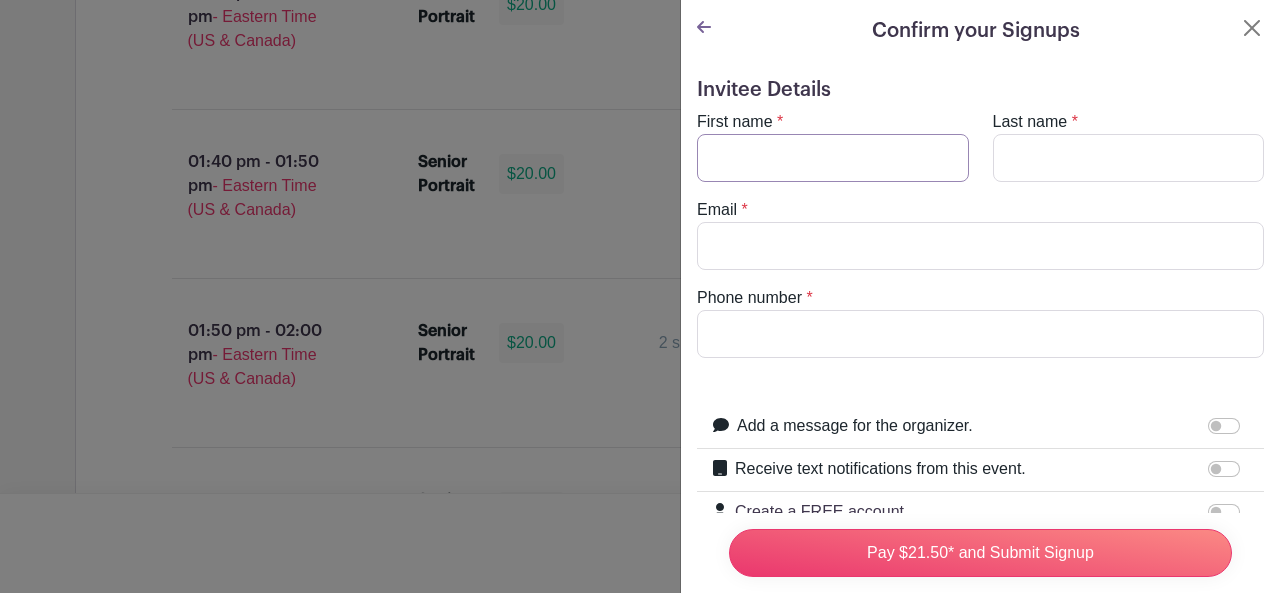 click on "First name" at bounding box center (833, 158) 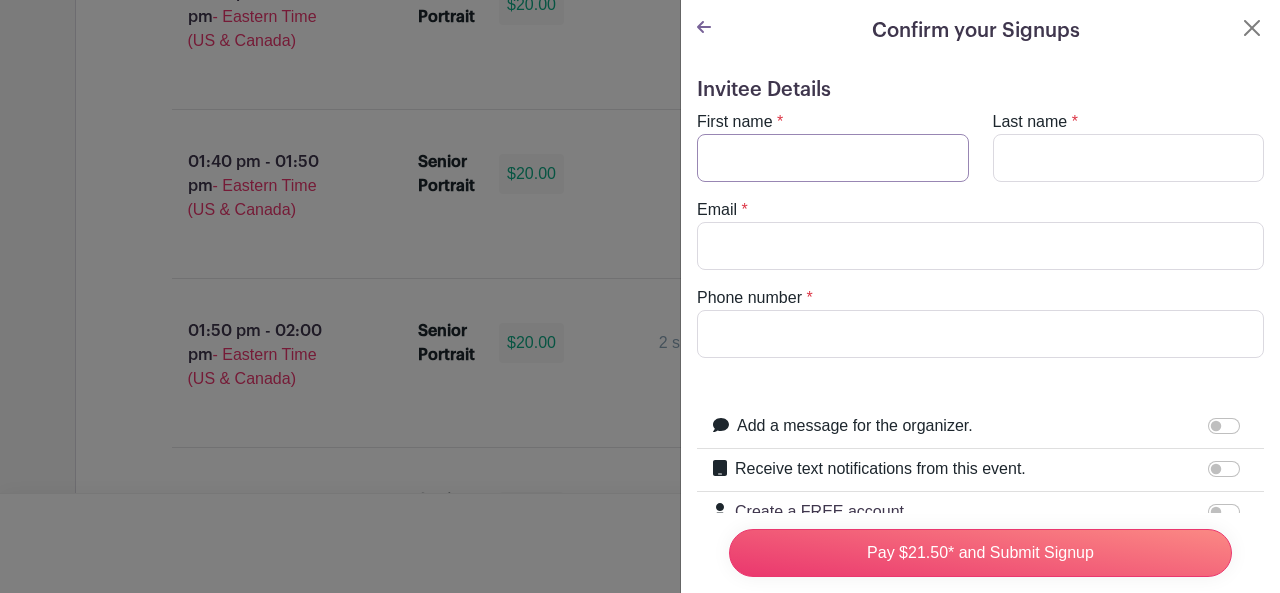 type on "[FIRST]" 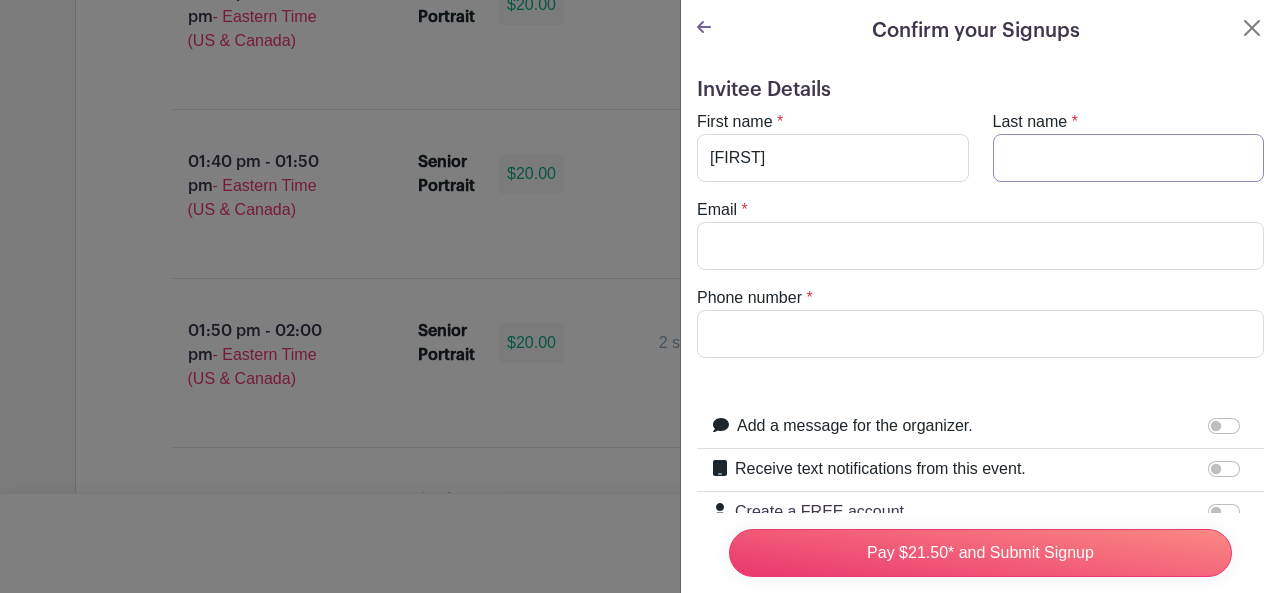 type on "[LAST]" 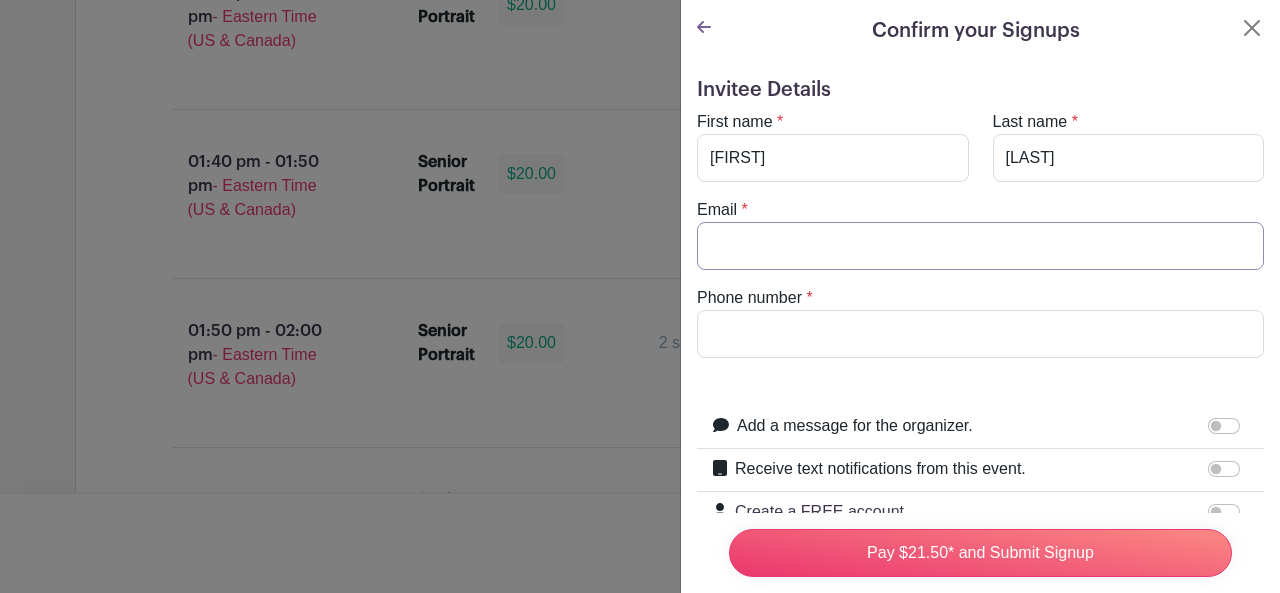 type on "[EMAIL]" 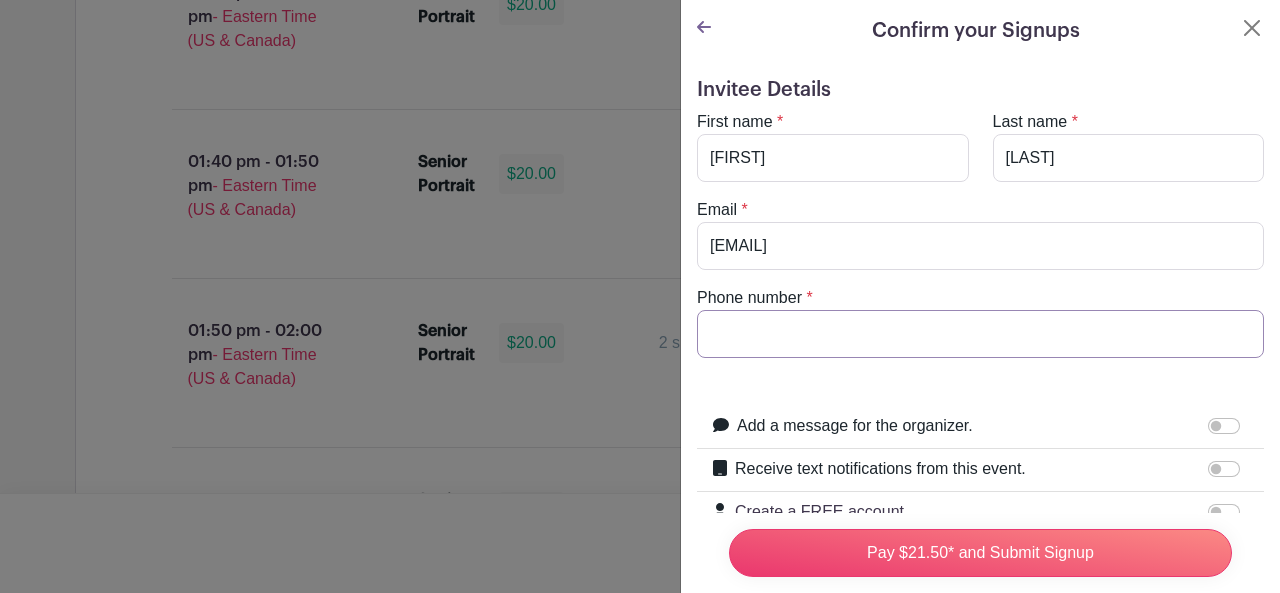 click on "Phone number" at bounding box center (980, 334) 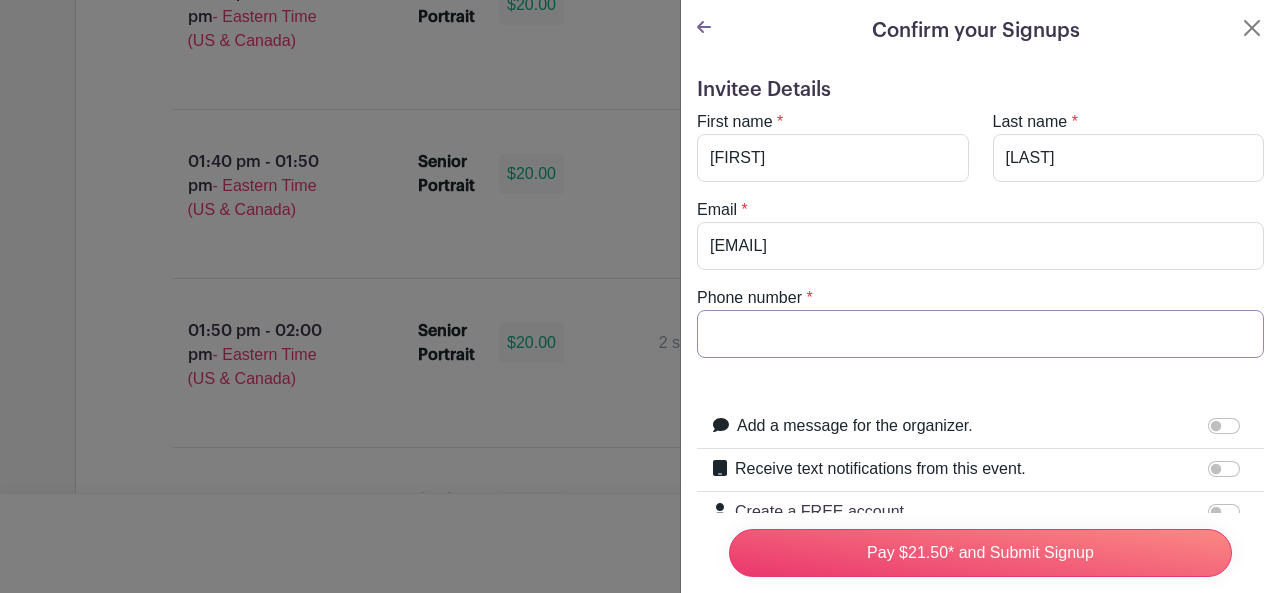 type on "[PHONE]" 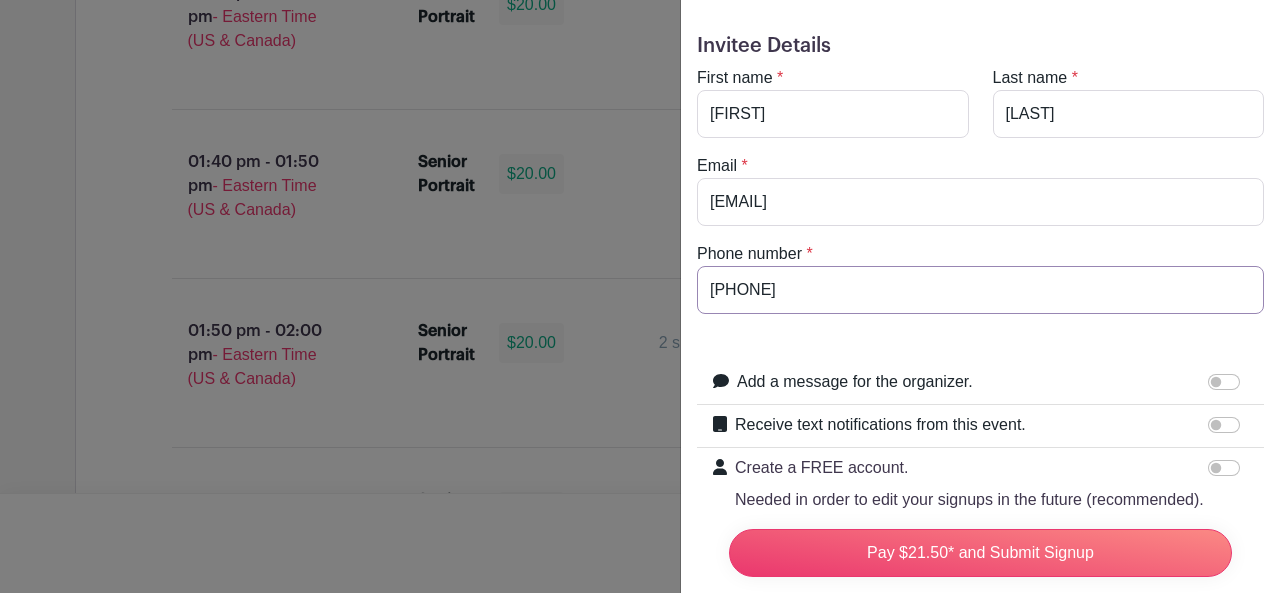 scroll, scrollTop: 200, scrollLeft: 0, axis: vertical 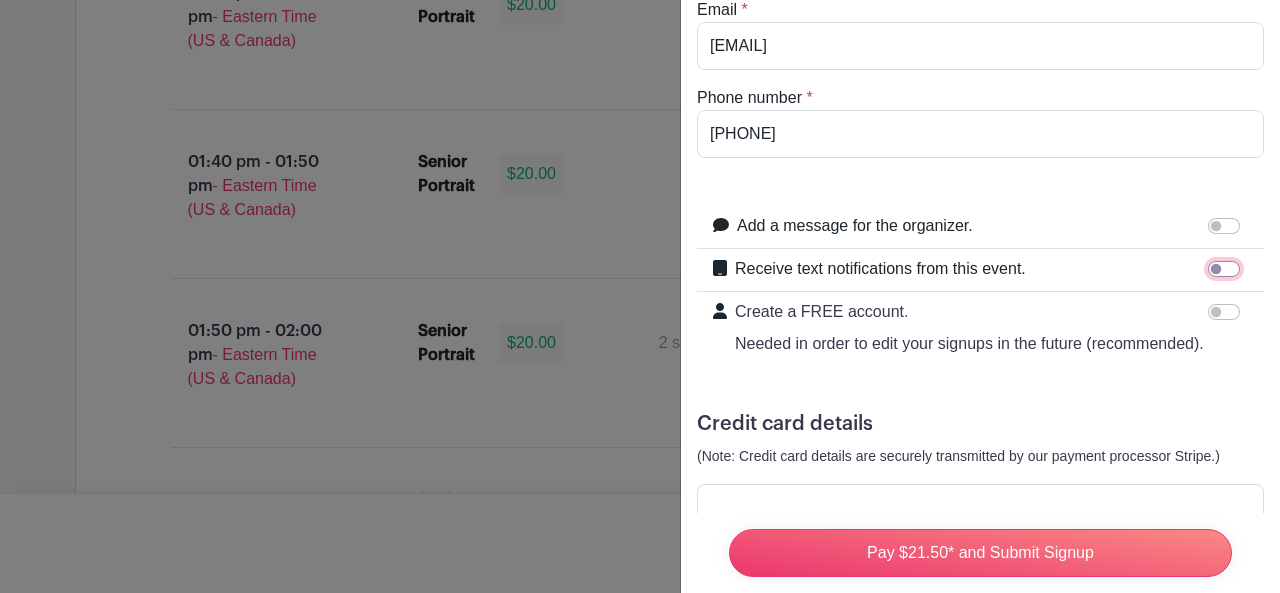 click on "Receive text notifications from this event." at bounding box center (1224, 269) 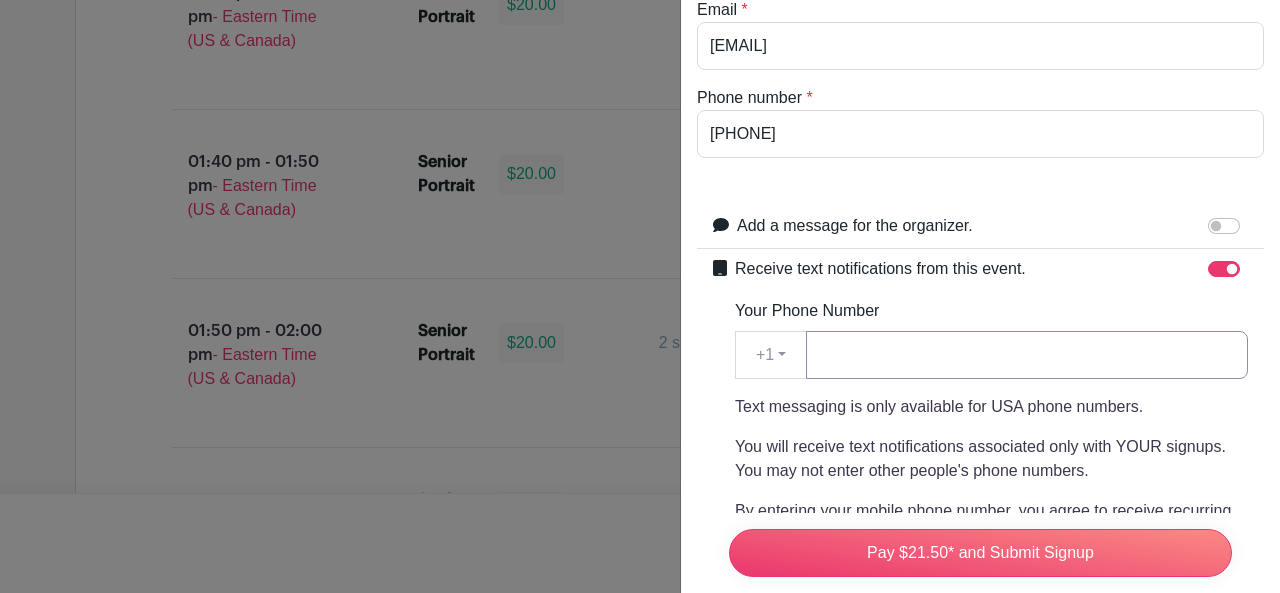 click on "Your Phone Number" at bounding box center [1027, 355] 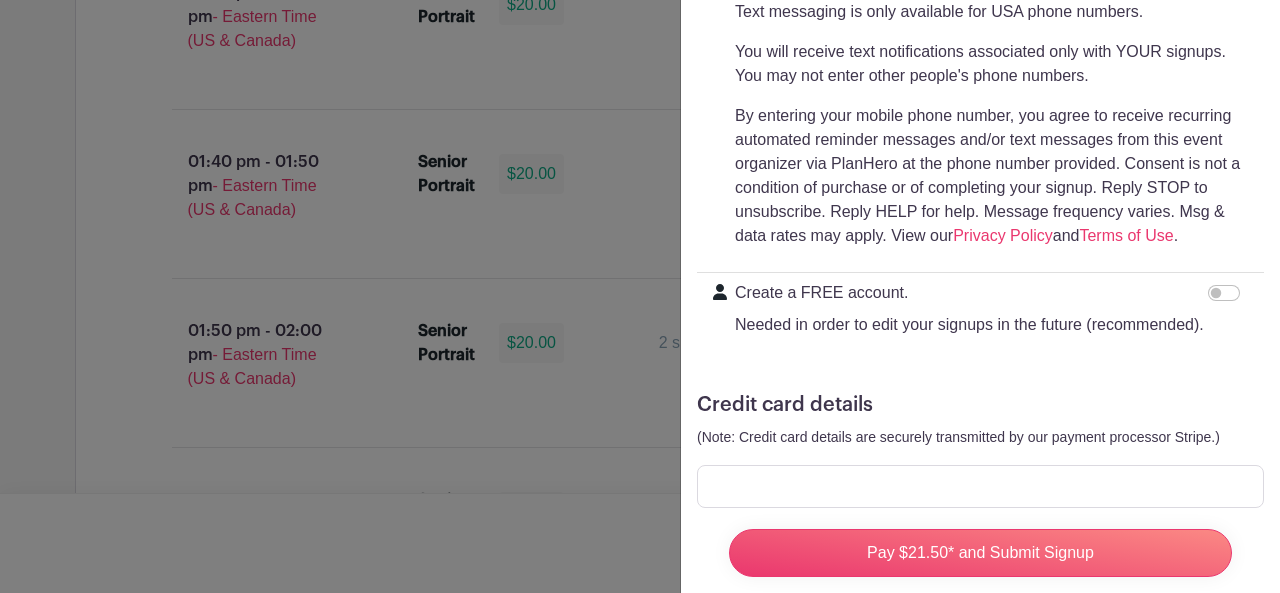 scroll, scrollTop: 672, scrollLeft: 0, axis: vertical 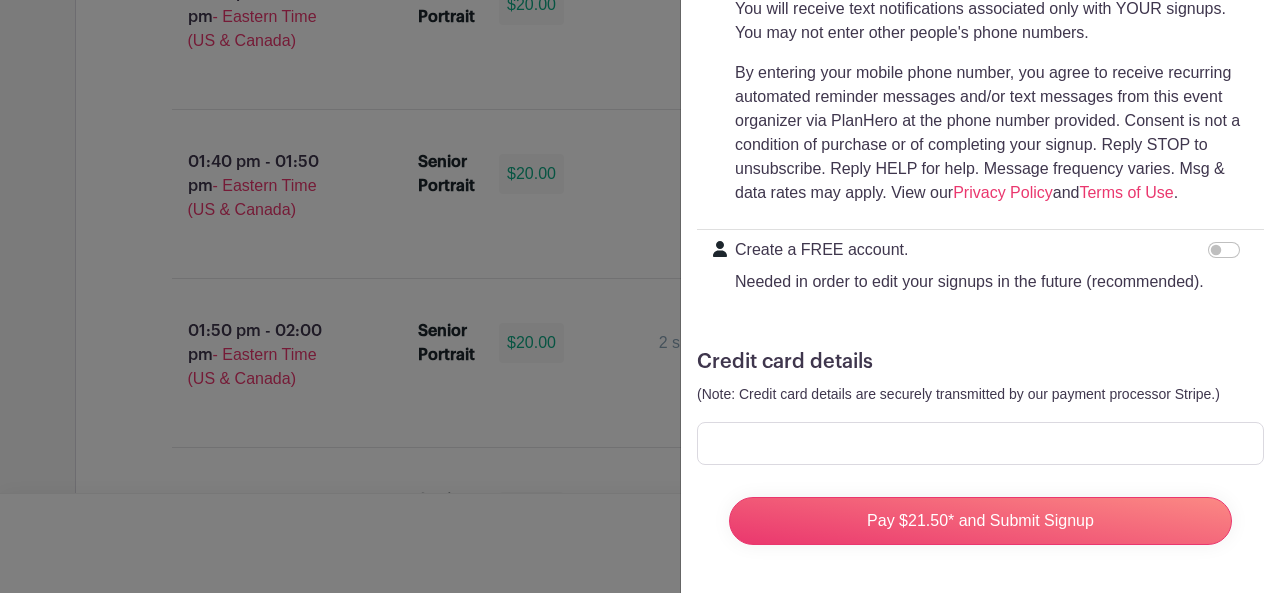 click on "Needed in order to edit your signups in the future (recommended)." at bounding box center [969, 282] 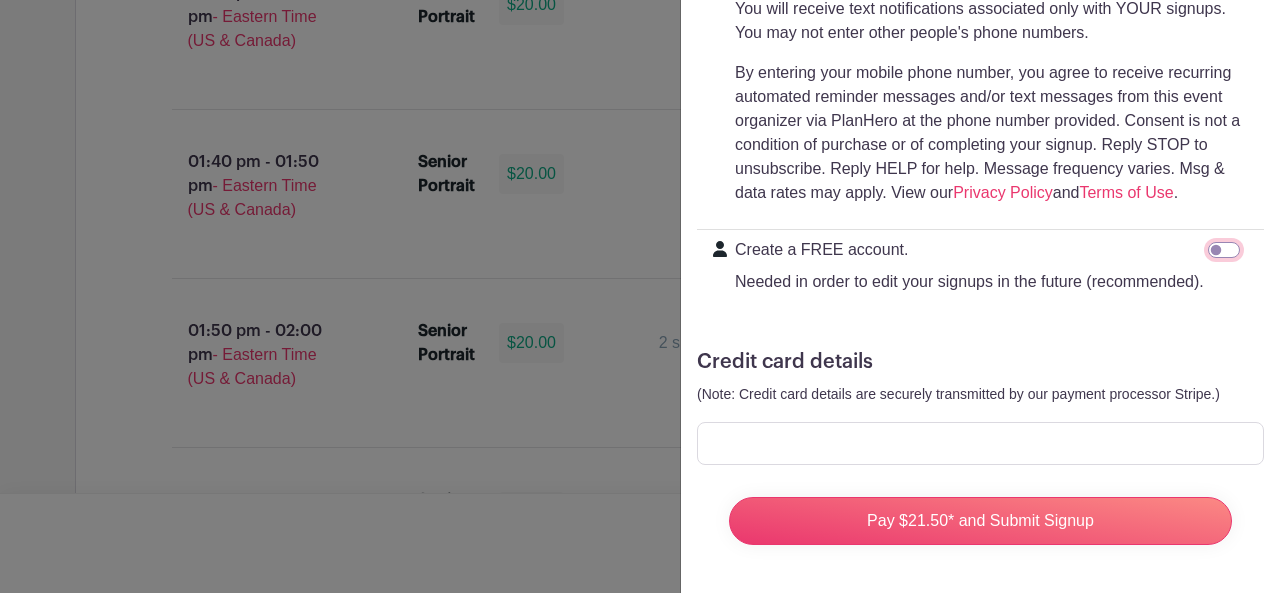 click on "Create a FREE account.
Needed in order to edit your signups in the future (recommended)." at bounding box center [1224, 250] 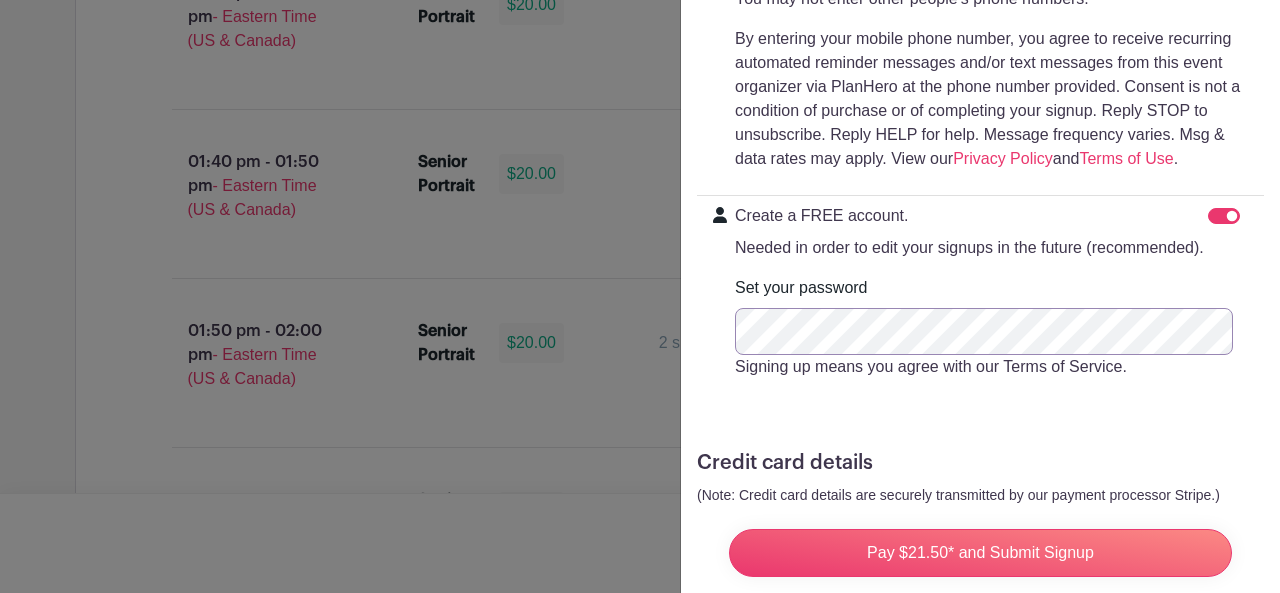 scroll, scrollTop: 808, scrollLeft: 0, axis: vertical 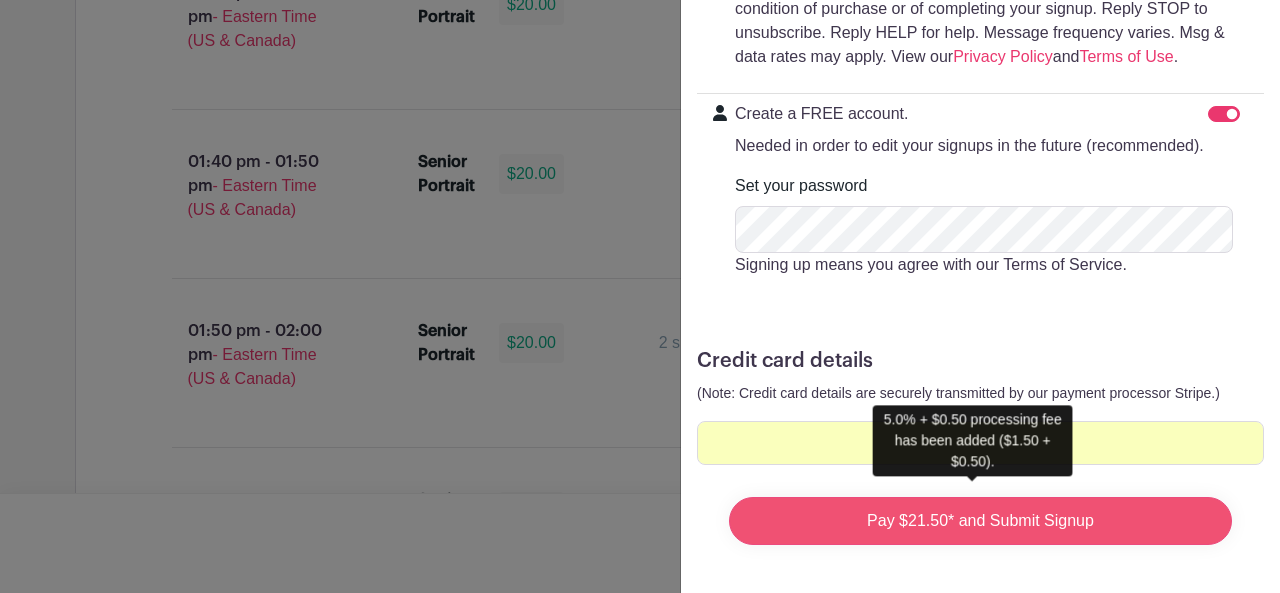 click on "Pay $21.50* and Submit Signup" at bounding box center [980, 521] 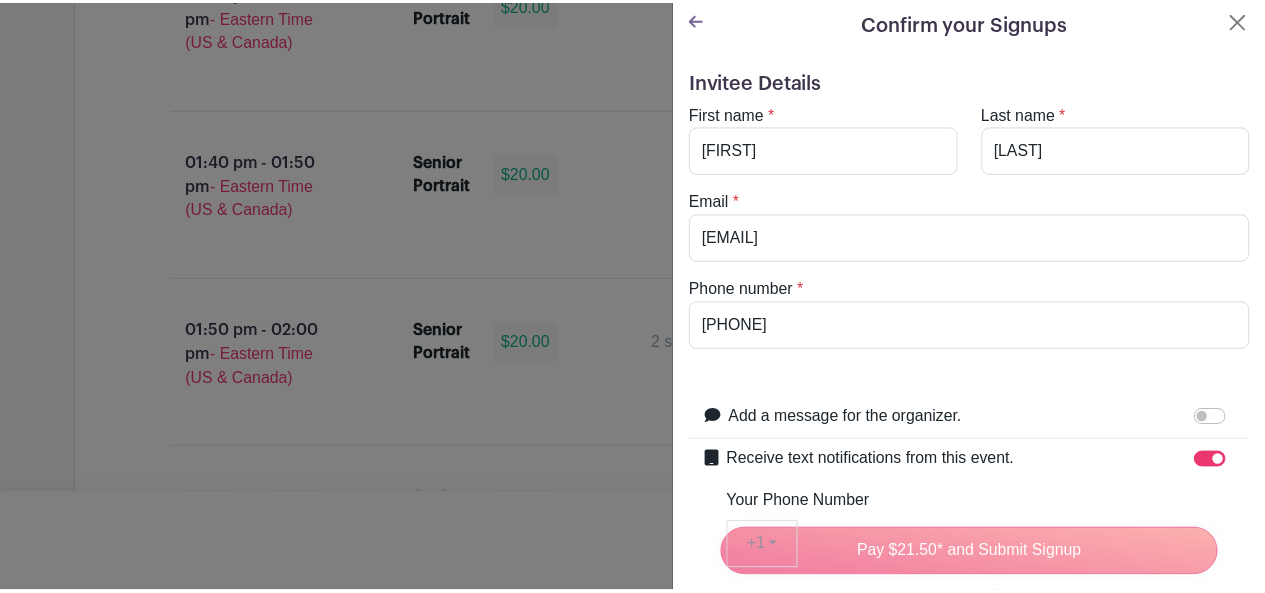 scroll, scrollTop: 0, scrollLeft: 0, axis: both 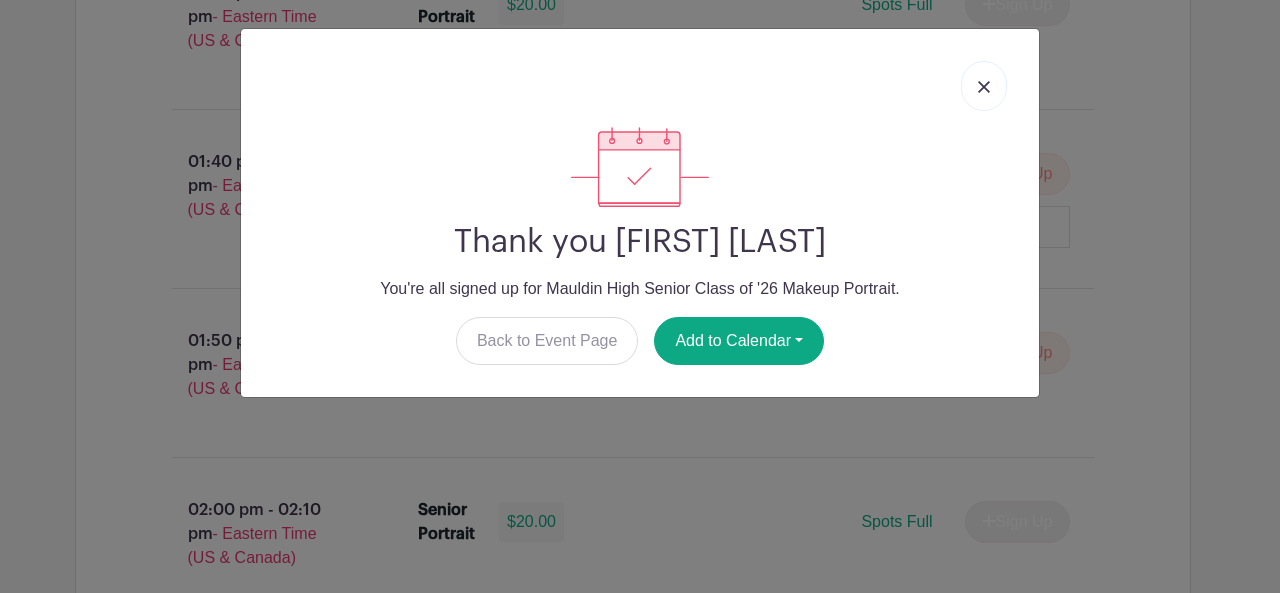 click at bounding box center (984, 87) 